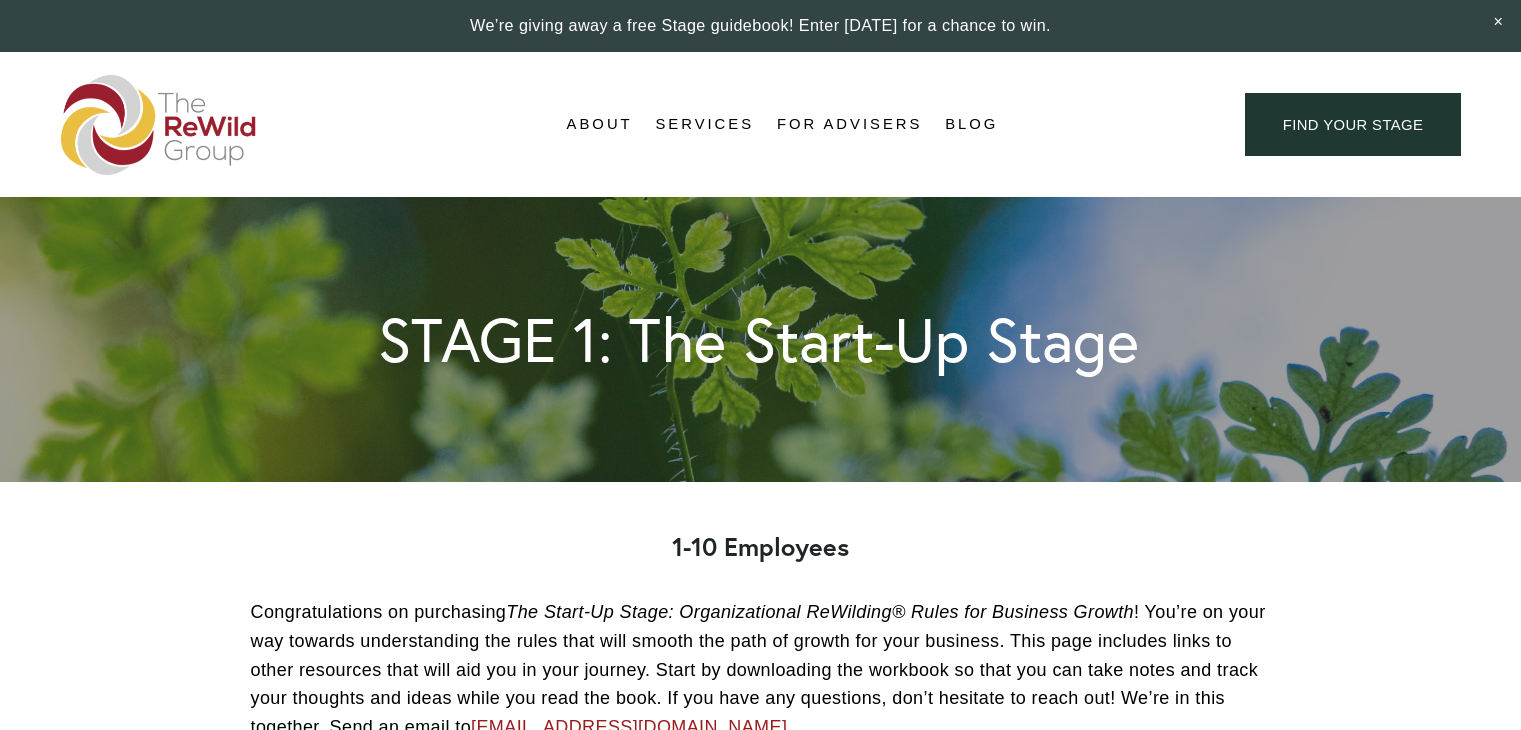 scroll, scrollTop: 0, scrollLeft: 0, axis: both 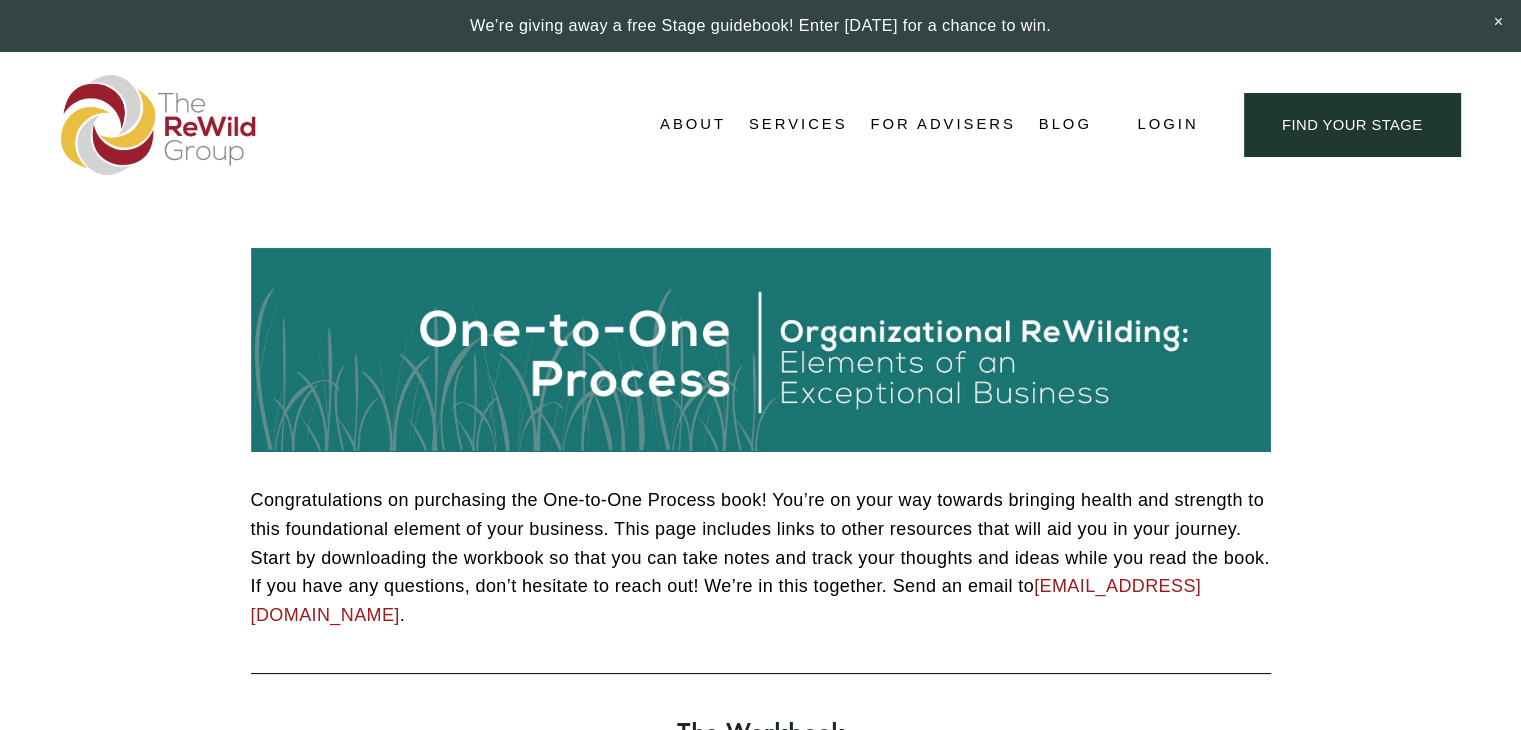 click on "Stages of Growth" at bounding box center [0, 0] 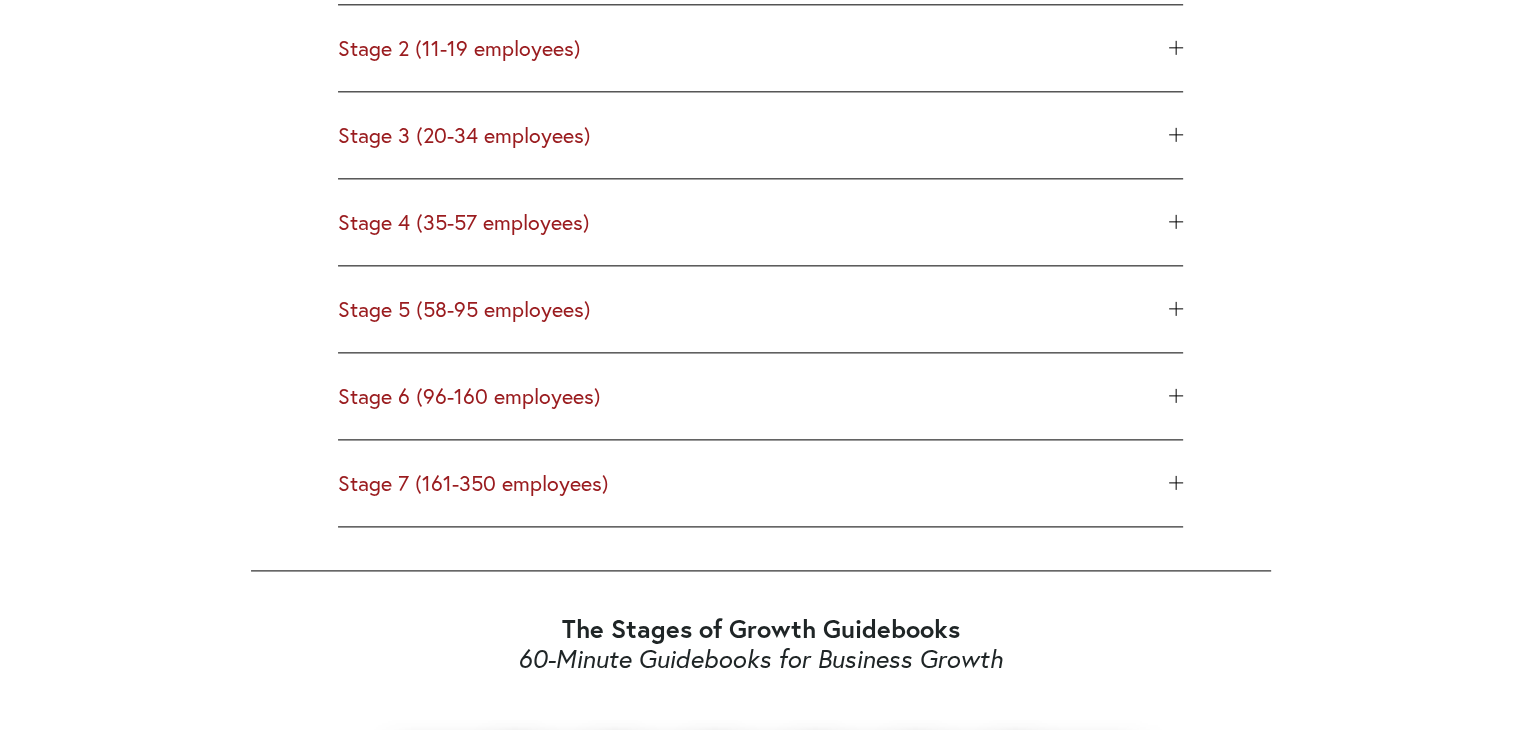 scroll, scrollTop: 2480, scrollLeft: 0, axis: vertical 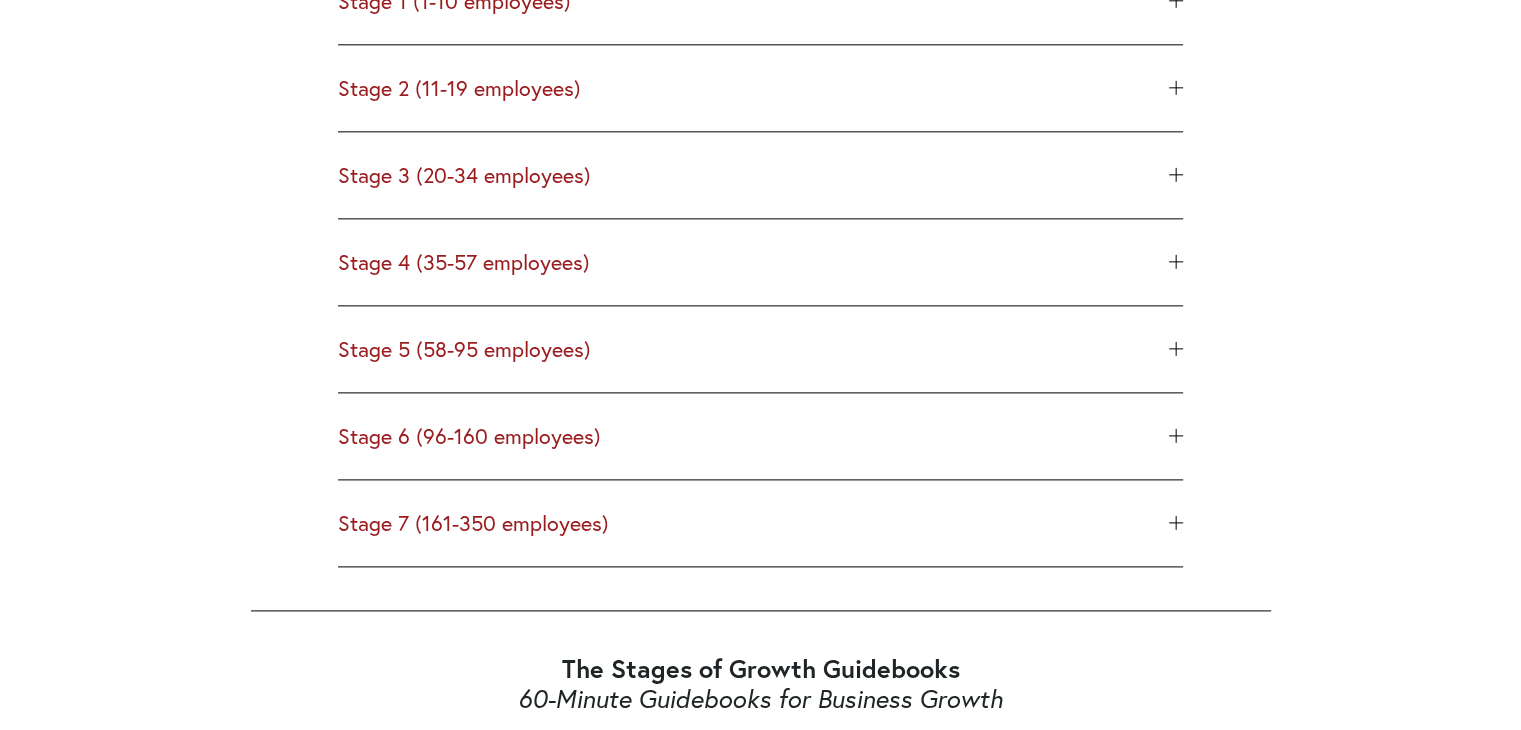 click on "Stage 7 (161-350 employees)" at bounding box center (753, 523) 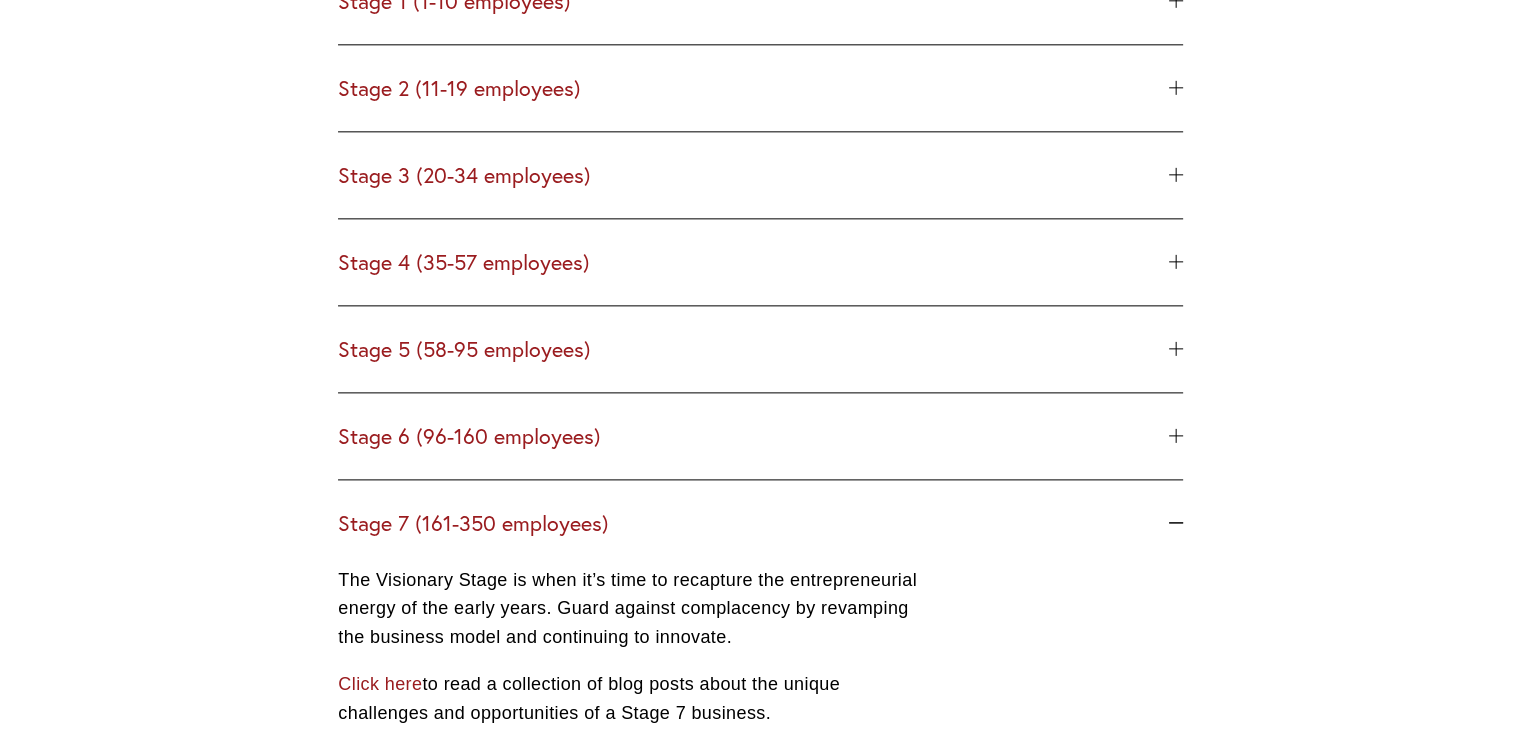 type 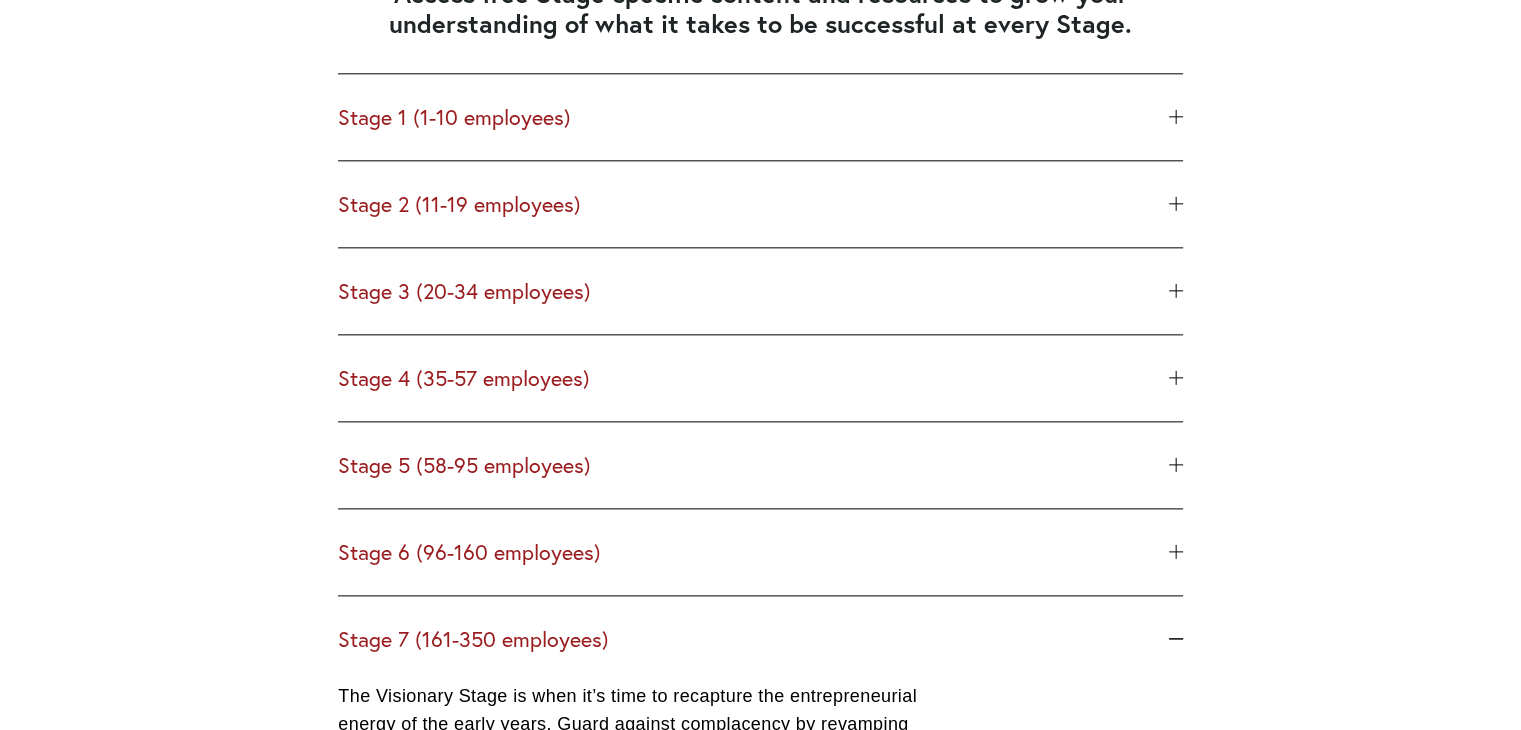 scroll, scrollTop: 2360, scrollLeft: 0, axis: vertical 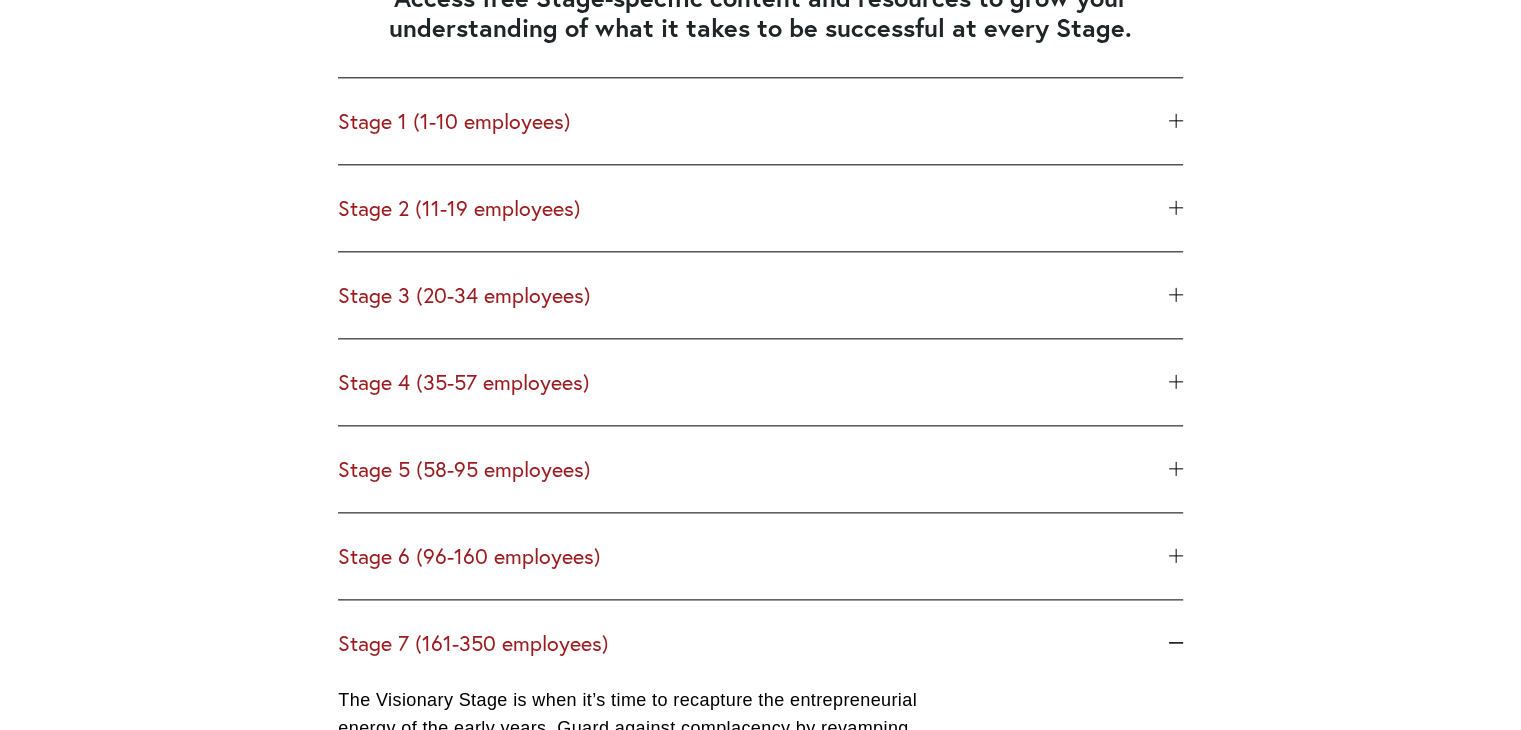 click on "Stage 1 (1-10 employees)" at bounding box center [753, 121] 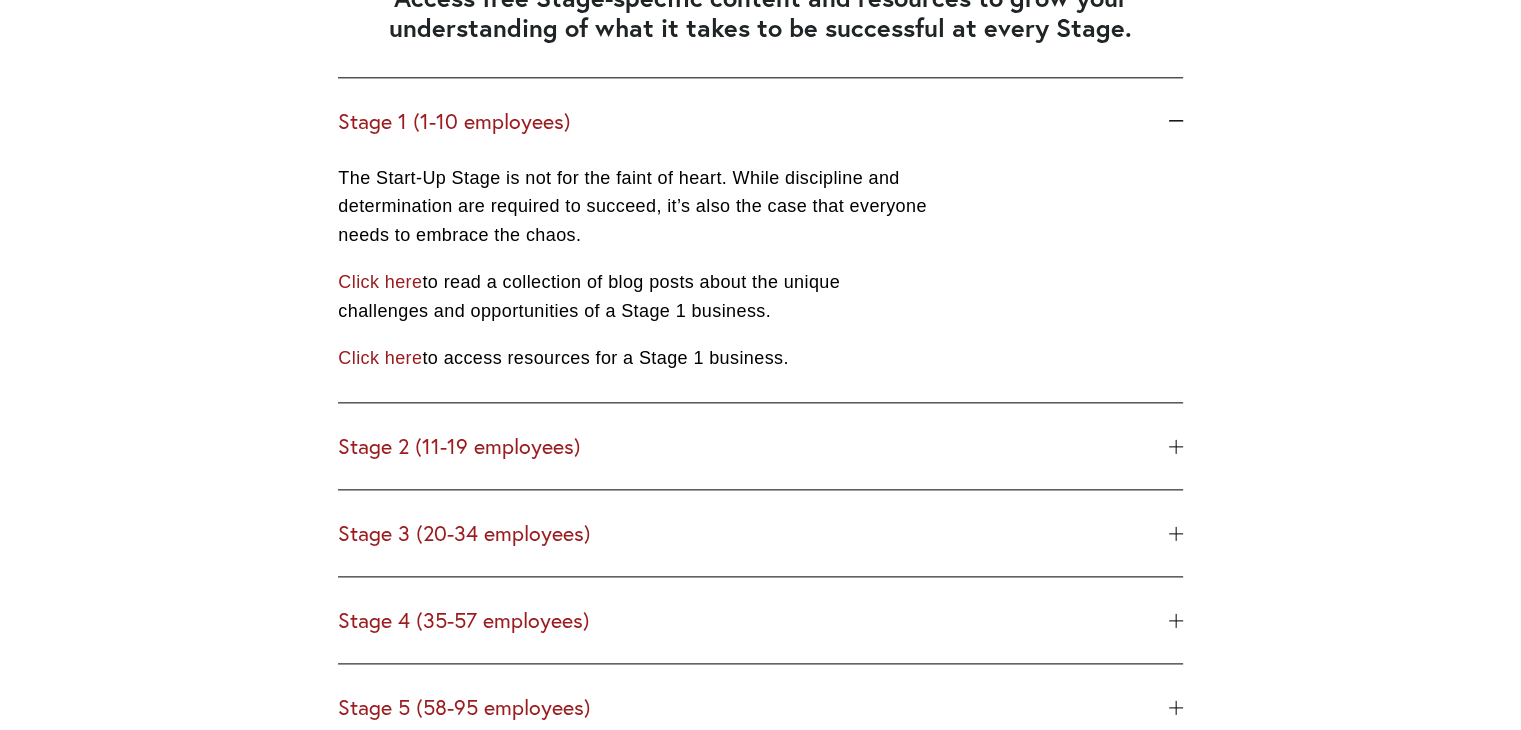 click on "Click here" at bounding box center [380, 358] 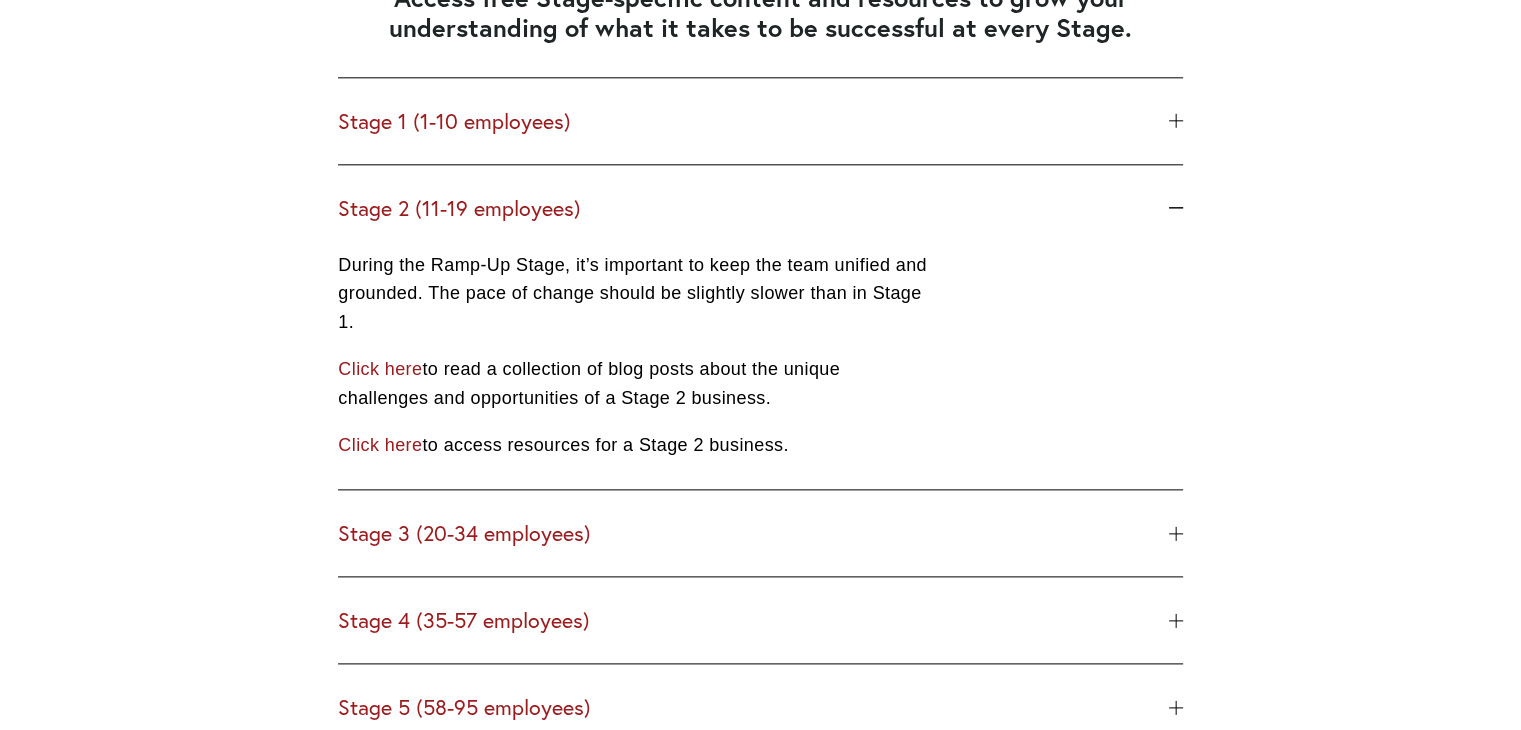 type 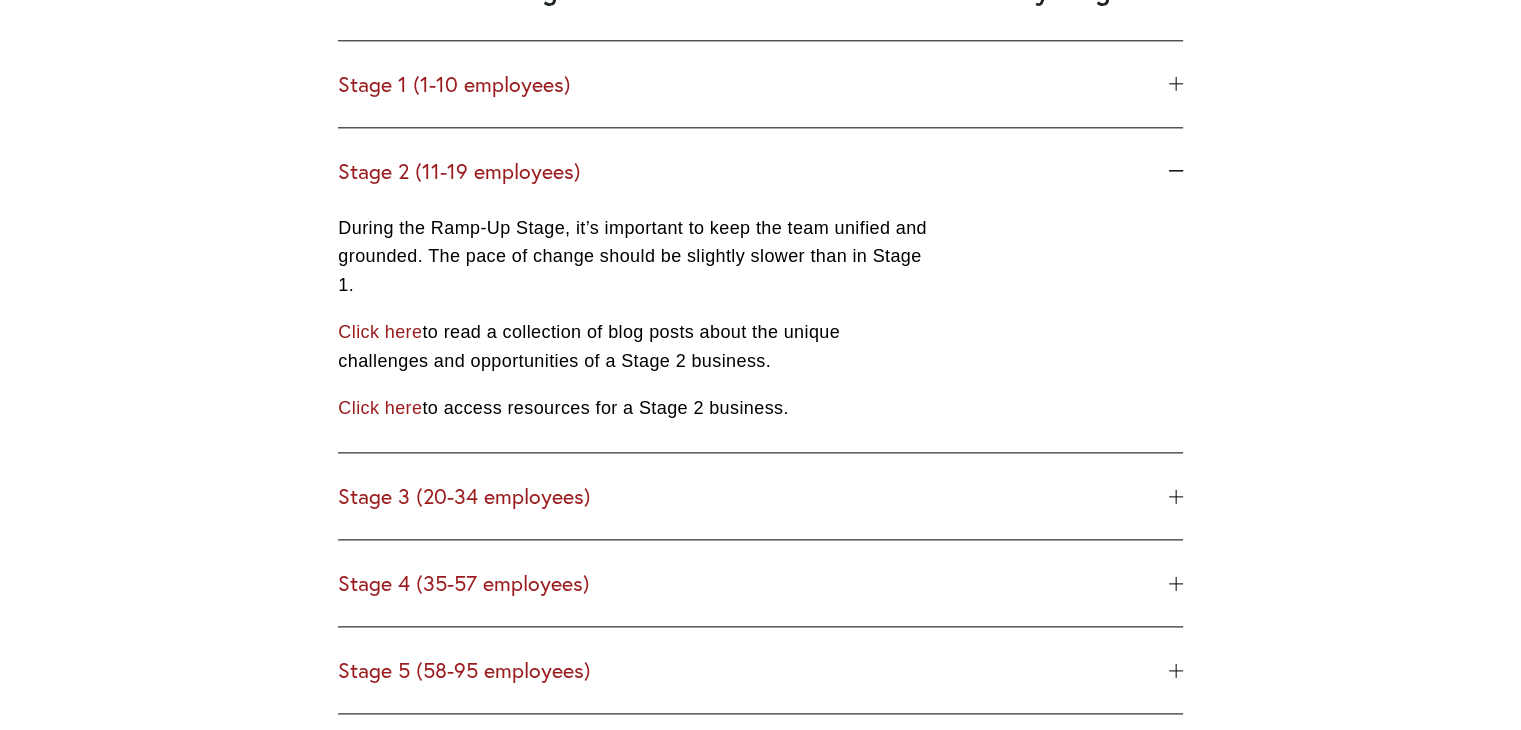 scroll, scrollTop: 2400, scrollLeft: 0, axis: vertical 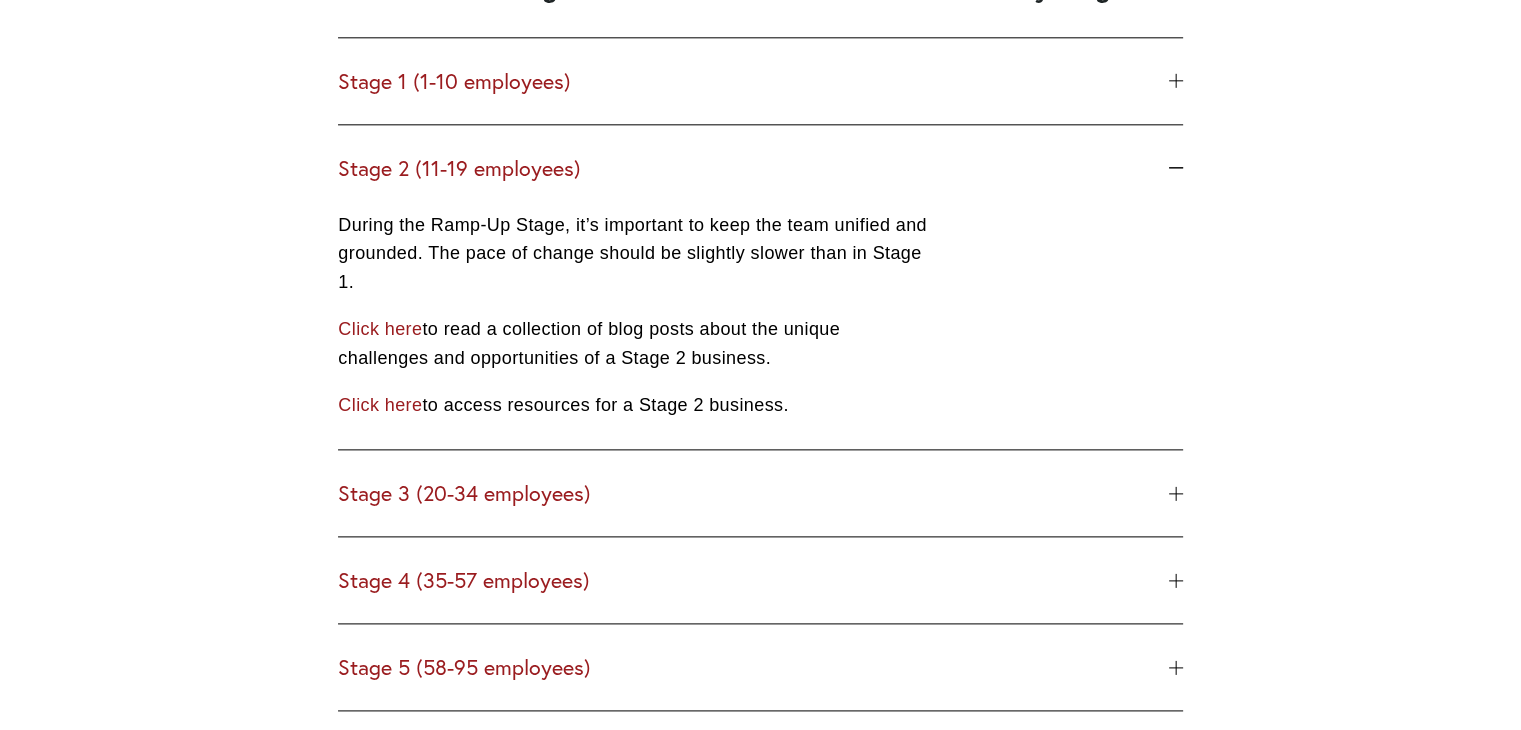 click on "Stage 3 (20-34 employees)" at bounding box center [753, 493] 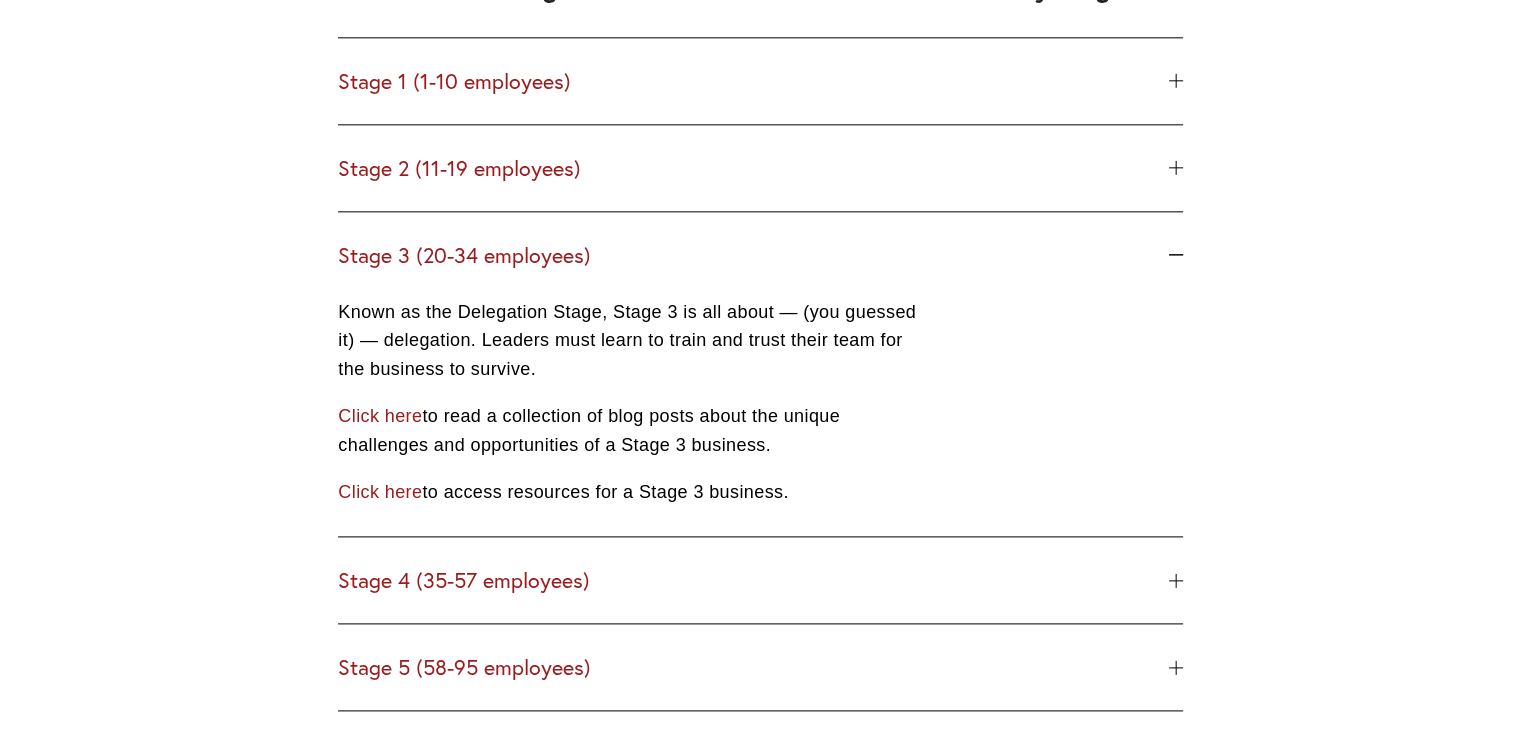 click on "Known as the Delegation Stage, Stage 3 is all about — (you guessed it) — delegation. Leaders must learn to train and trust their team for the business to survive." at bounding box center [633, 341] 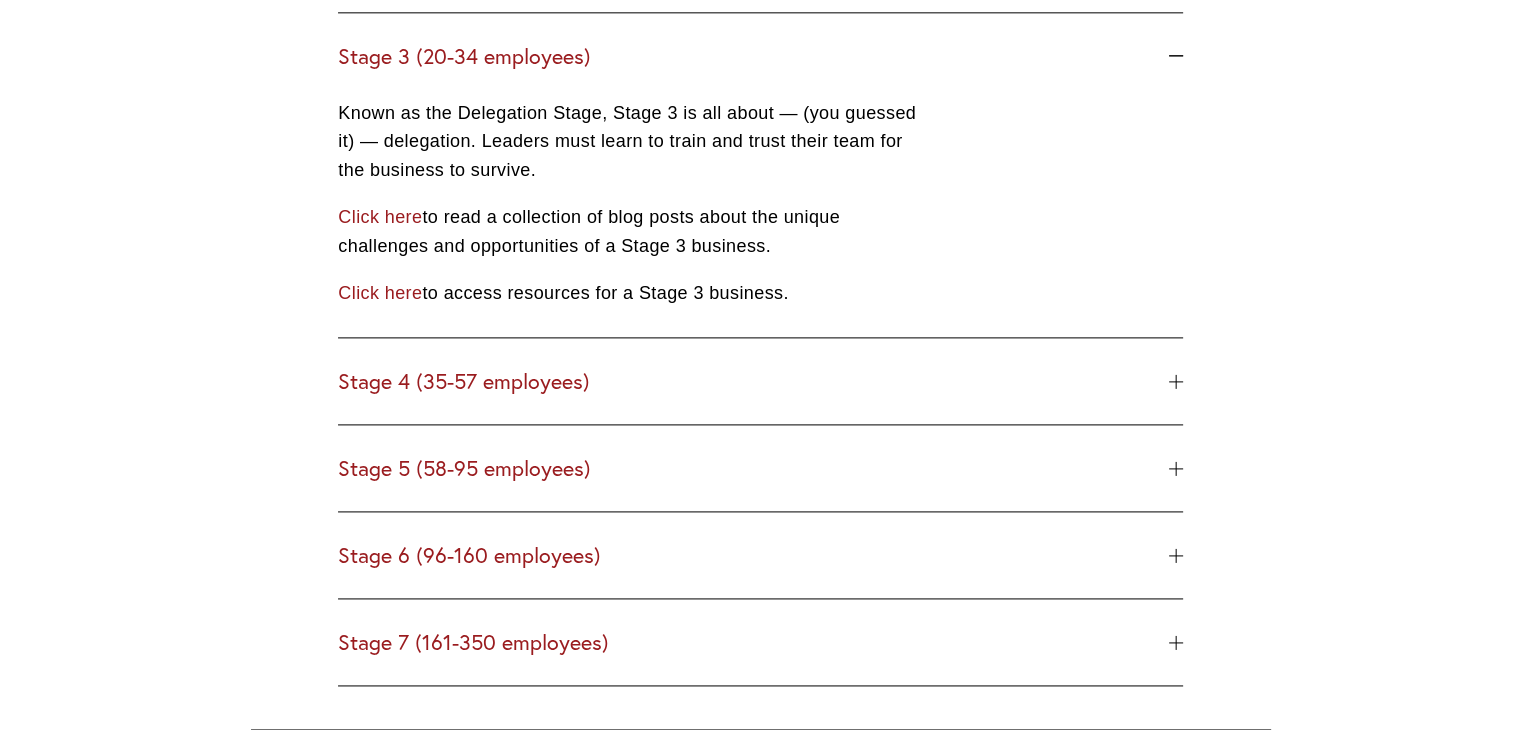 scroll, scrollTop: 2600, scrollLeft: 0, axis: vertical 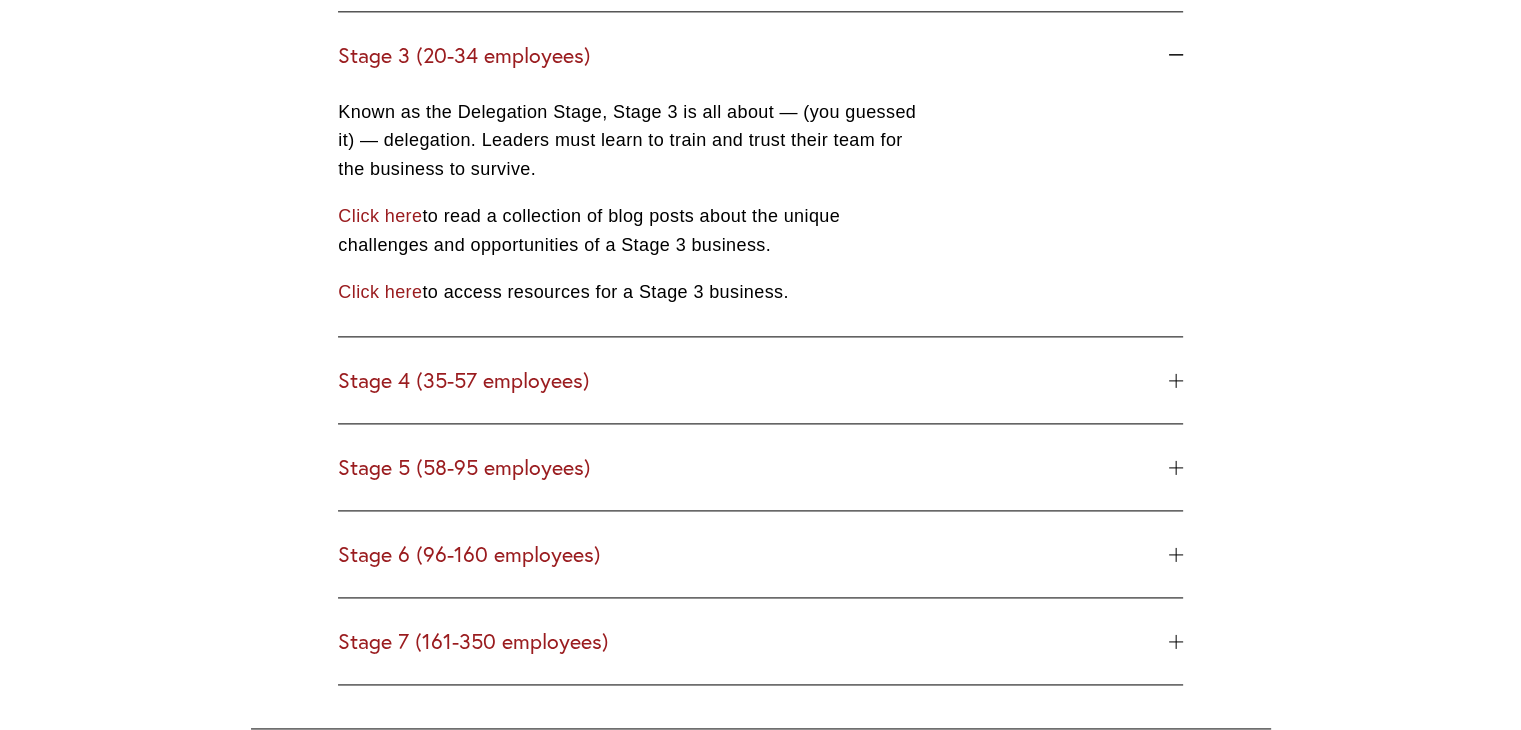 click on "Stage 4 (35-57 employees)" at bounding box center [753, 380] 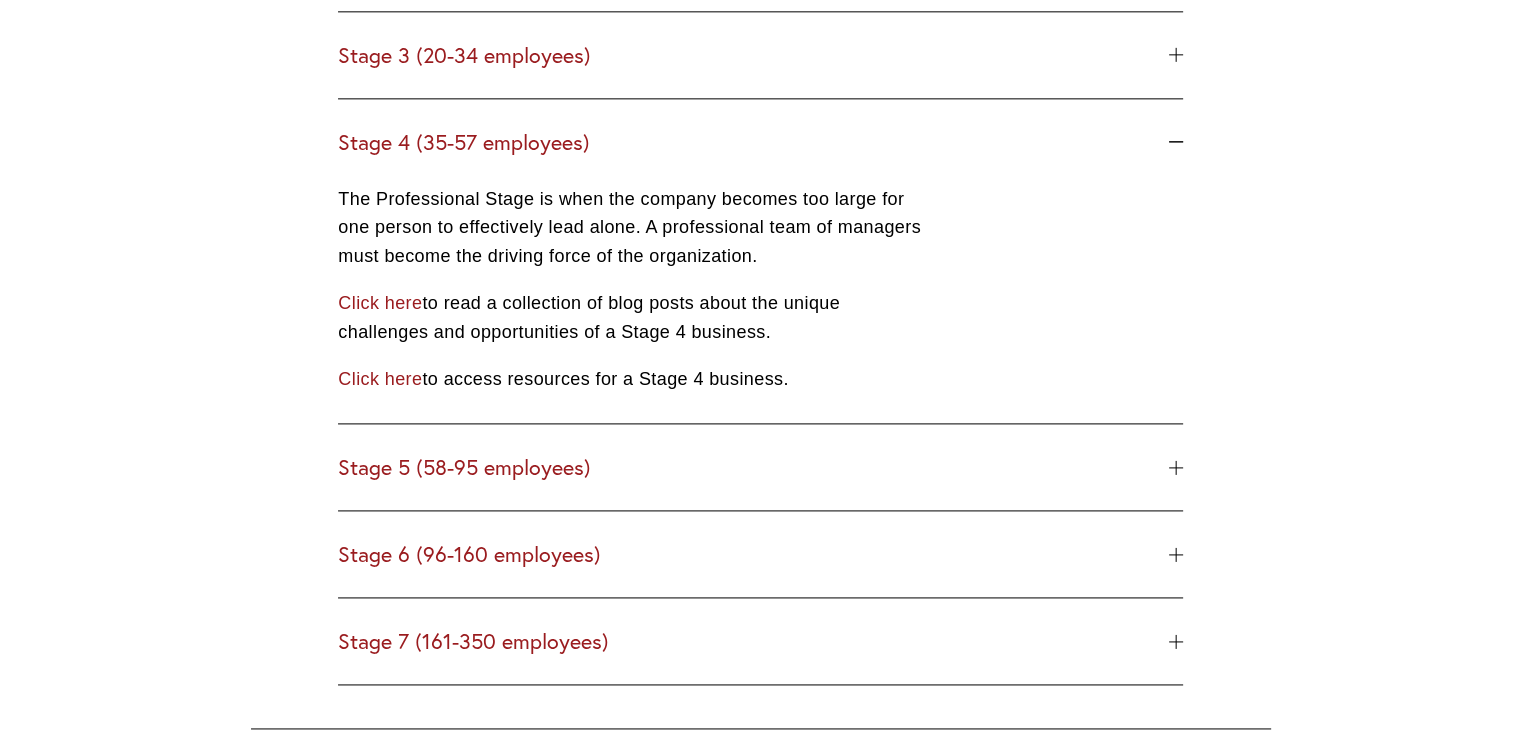 type 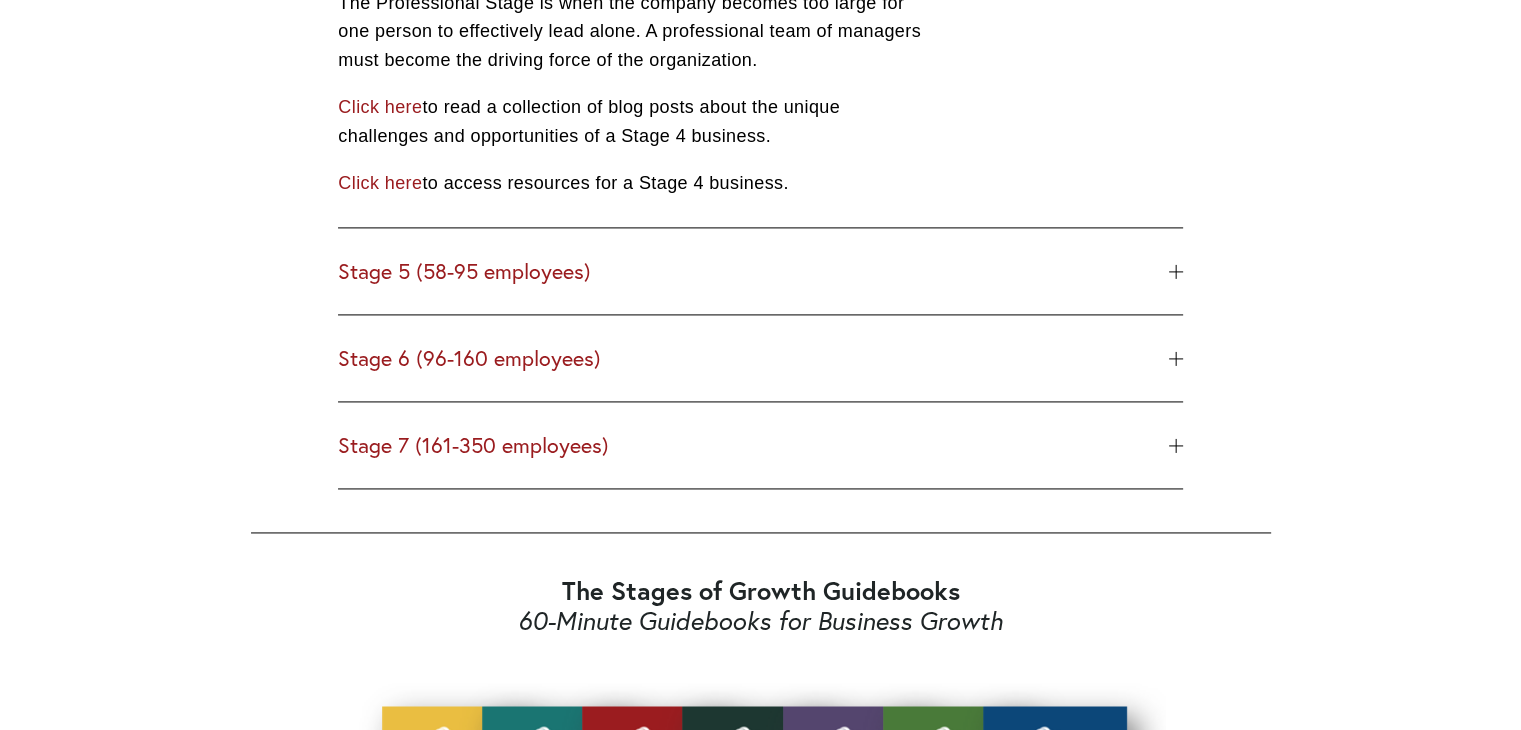 scroll, scrollTop: 2800, scrollLeft: 0, axis: vertical 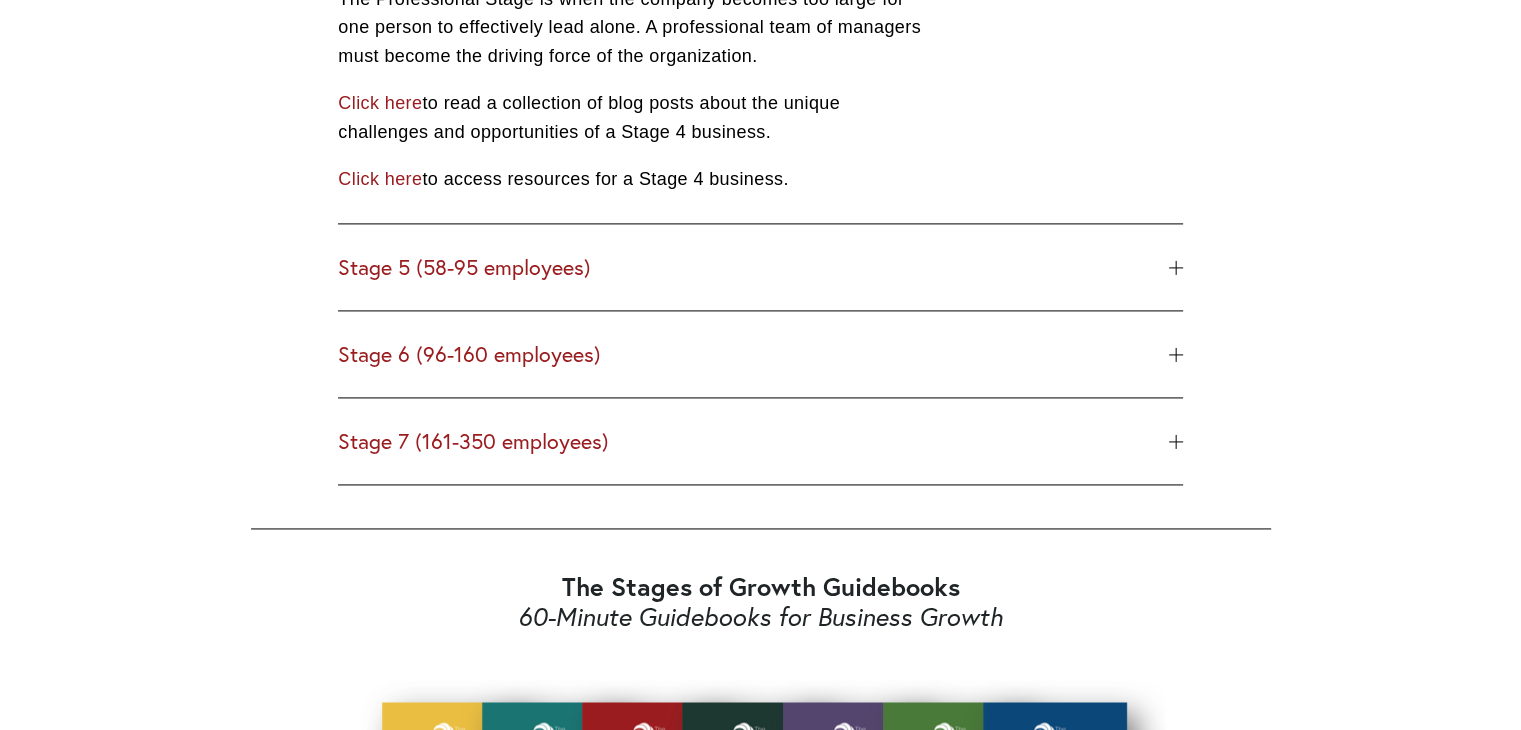 click on "Stage 5 (58-95 employees)" at bounding box center (753, 267) 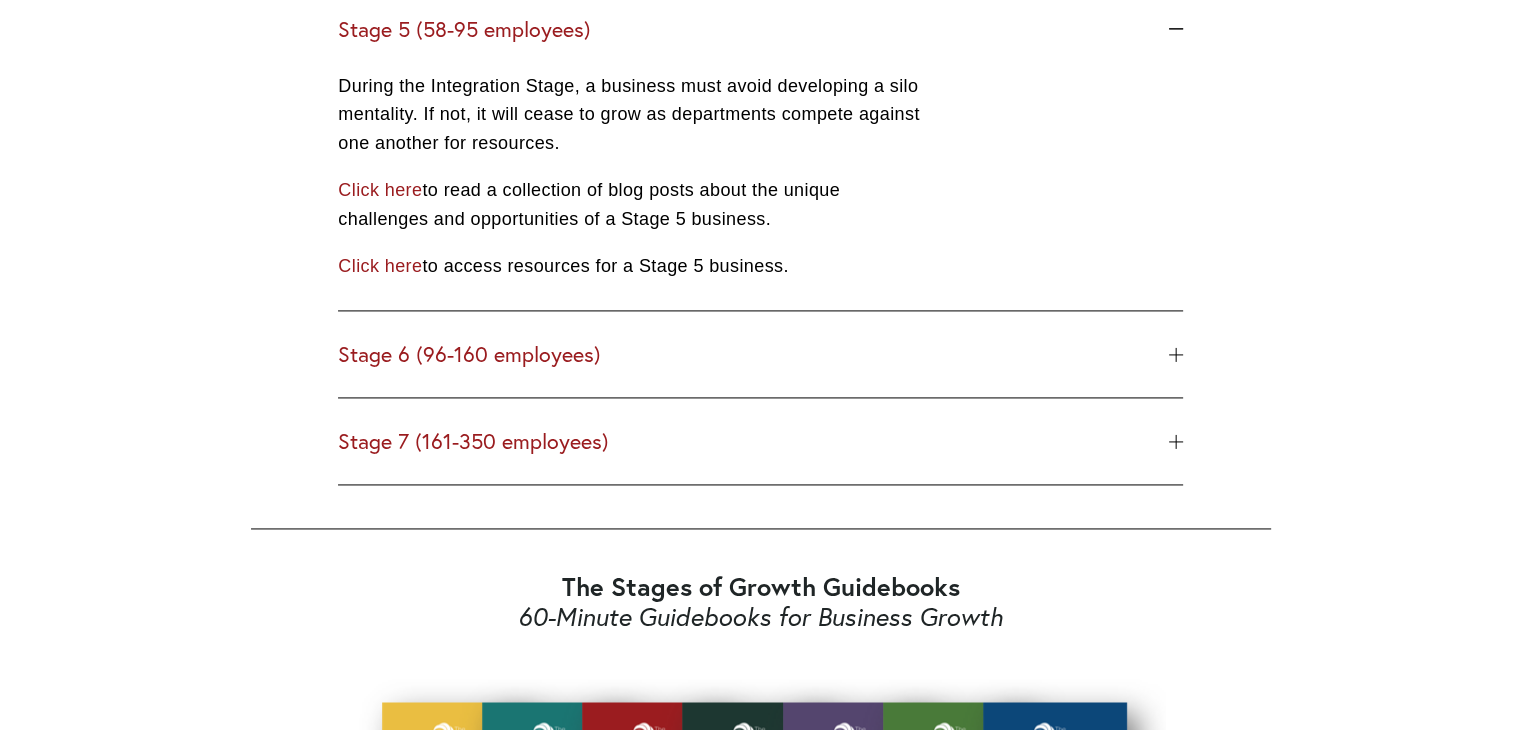 type 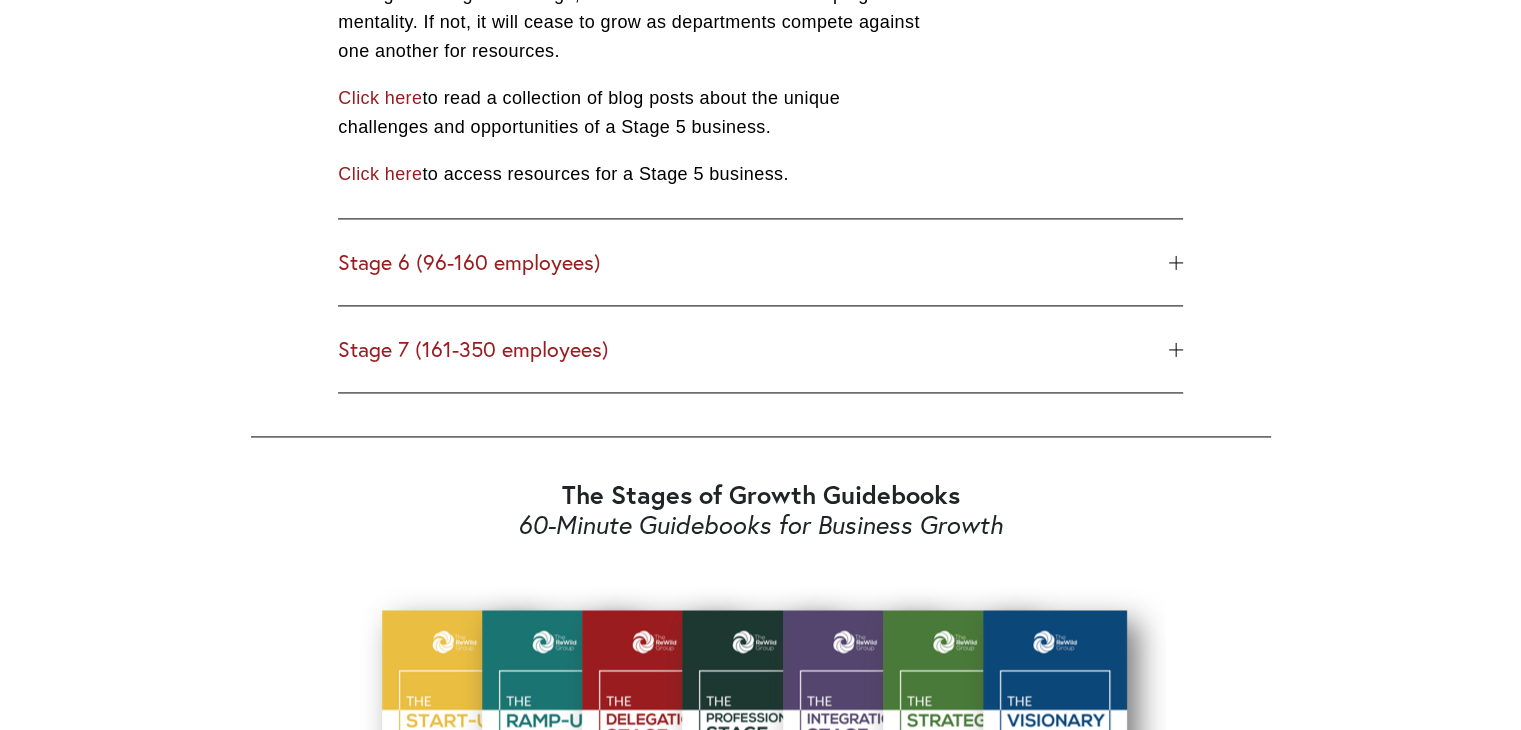 scroll, scrollTop: 2920, scrollLeft: 0, axis: vertical 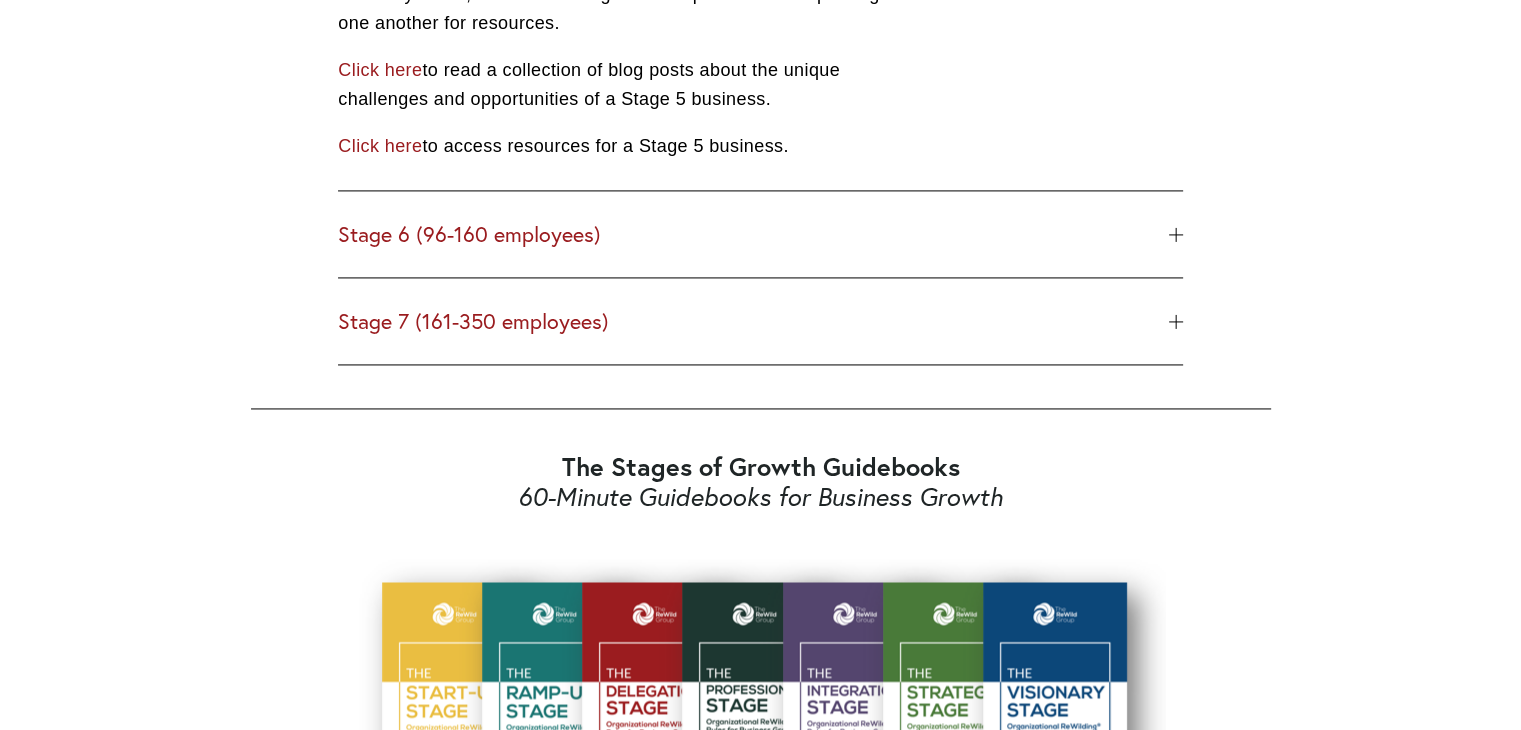 click on "Stage 6 (96-160 employees)" at bounding box center [753, 234] 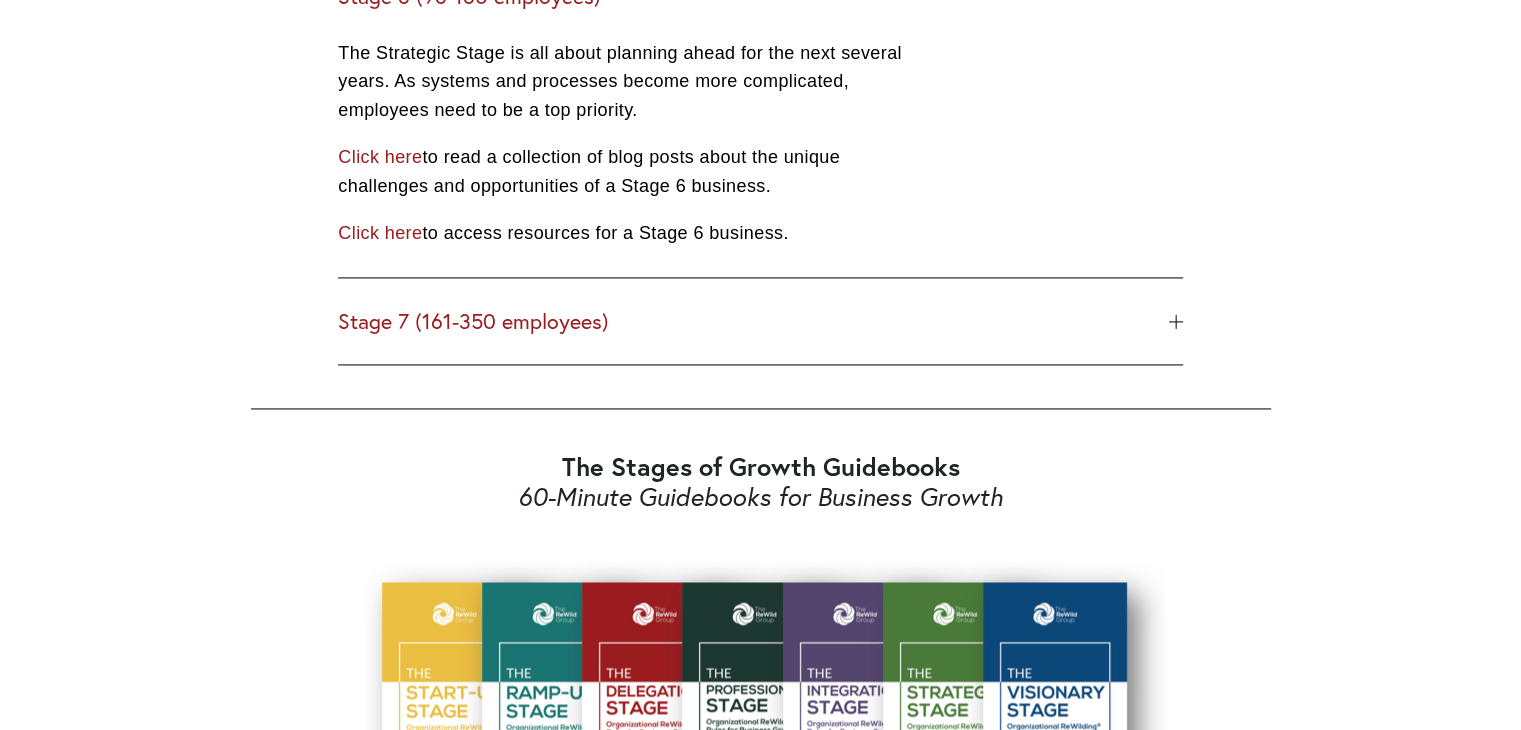 type 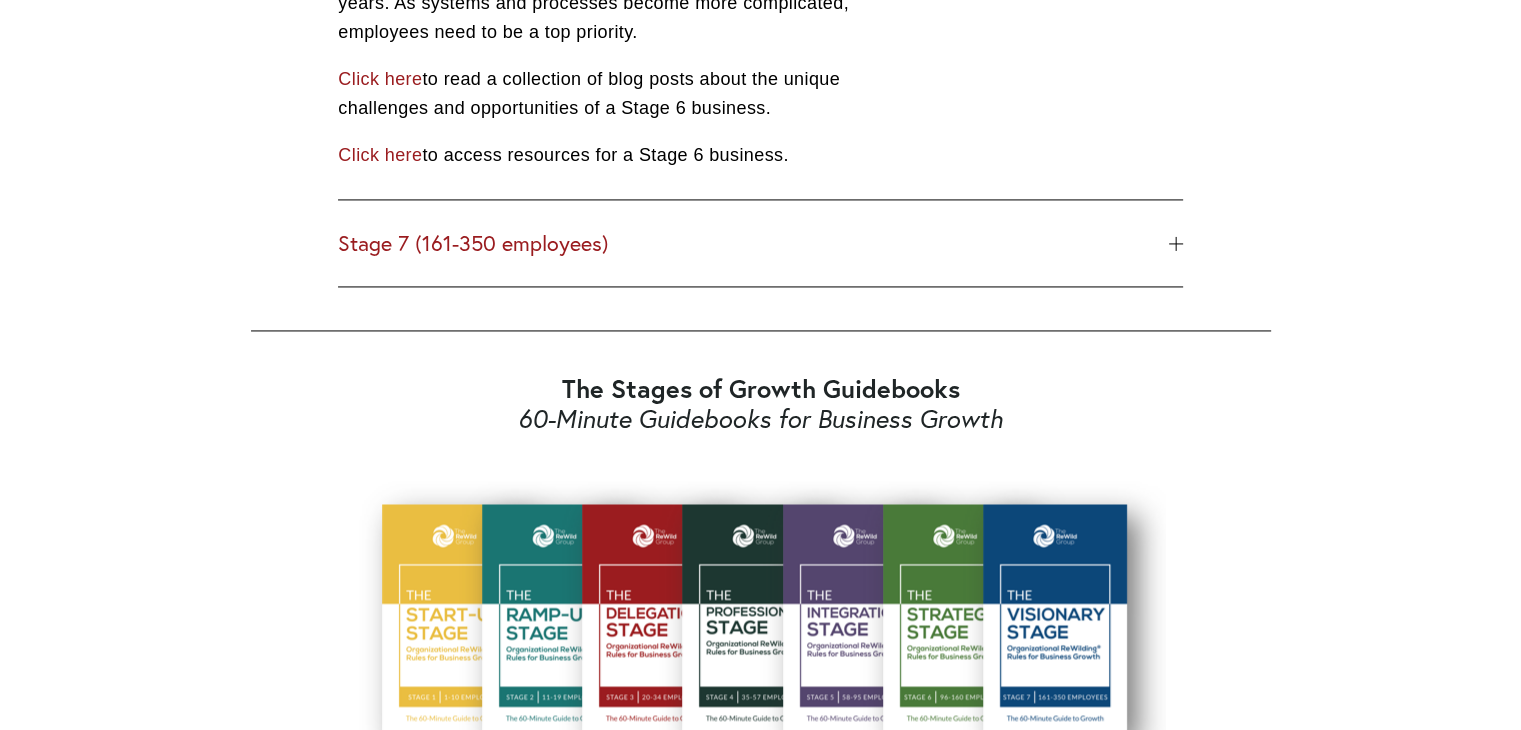 scroll, scrollTop: 3000, scrollLeft: 0, axis: vertical 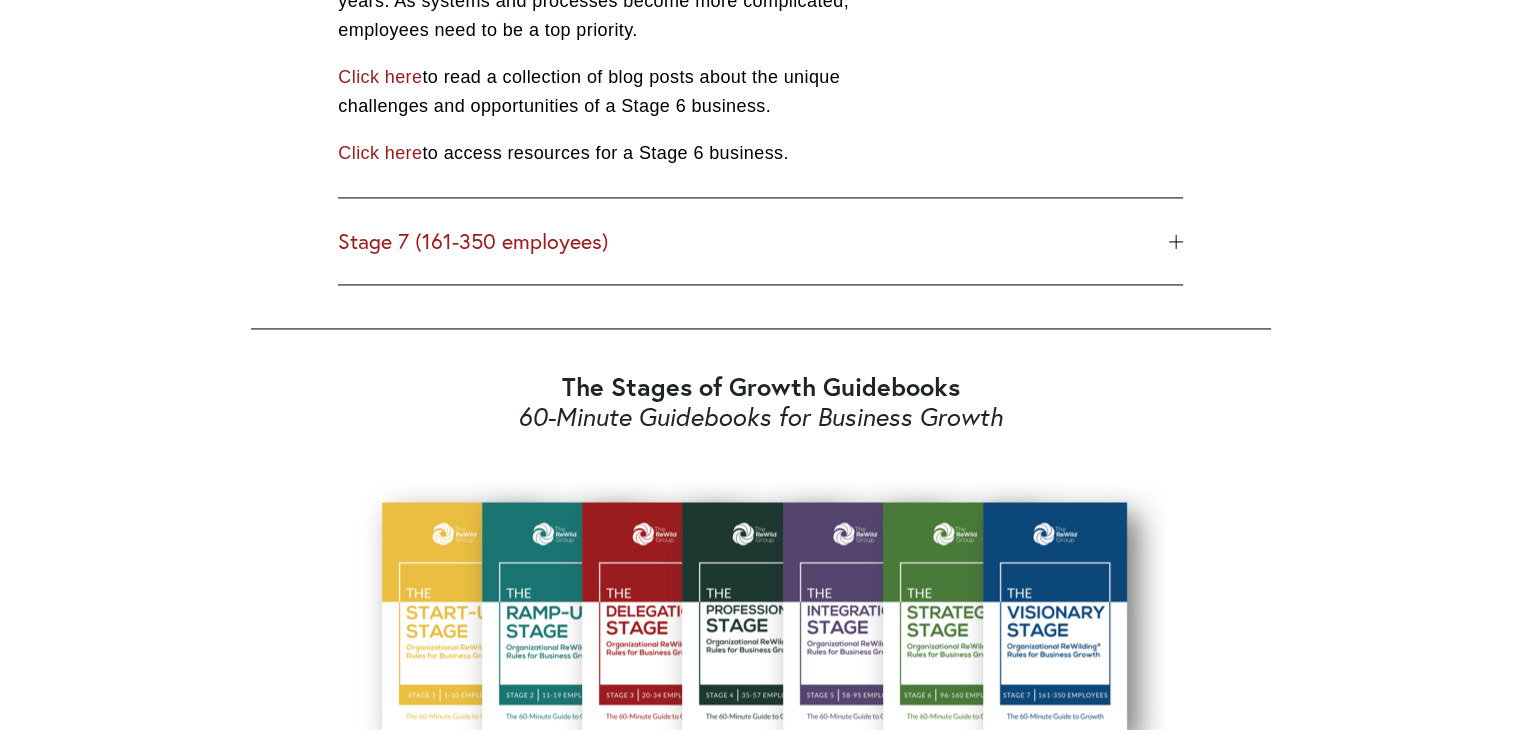 click on "Stage 7 (161-350 employees)" at bounding box center (753, 241) 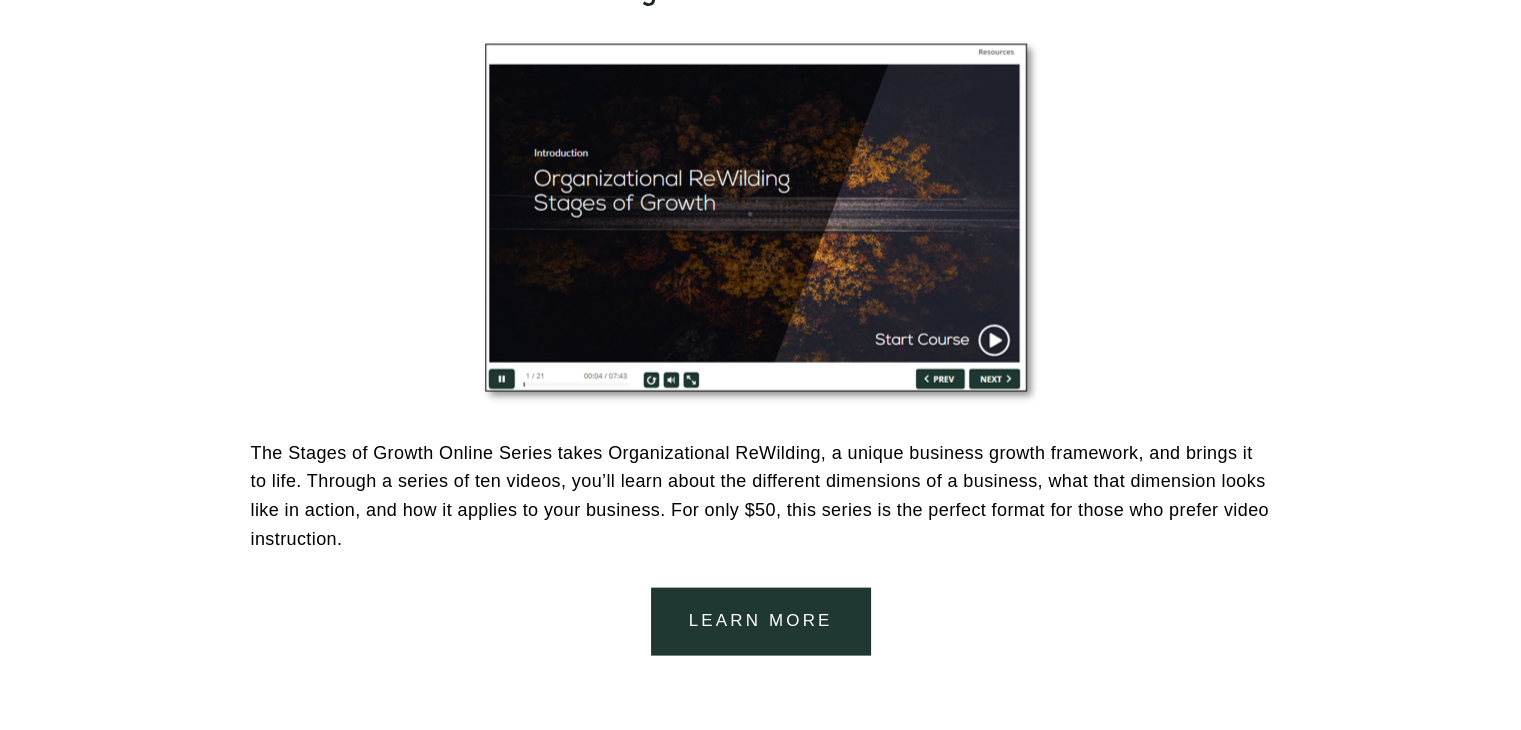 scroll, scrollTop: 4120, scrollLeft: 0, axis: vertical 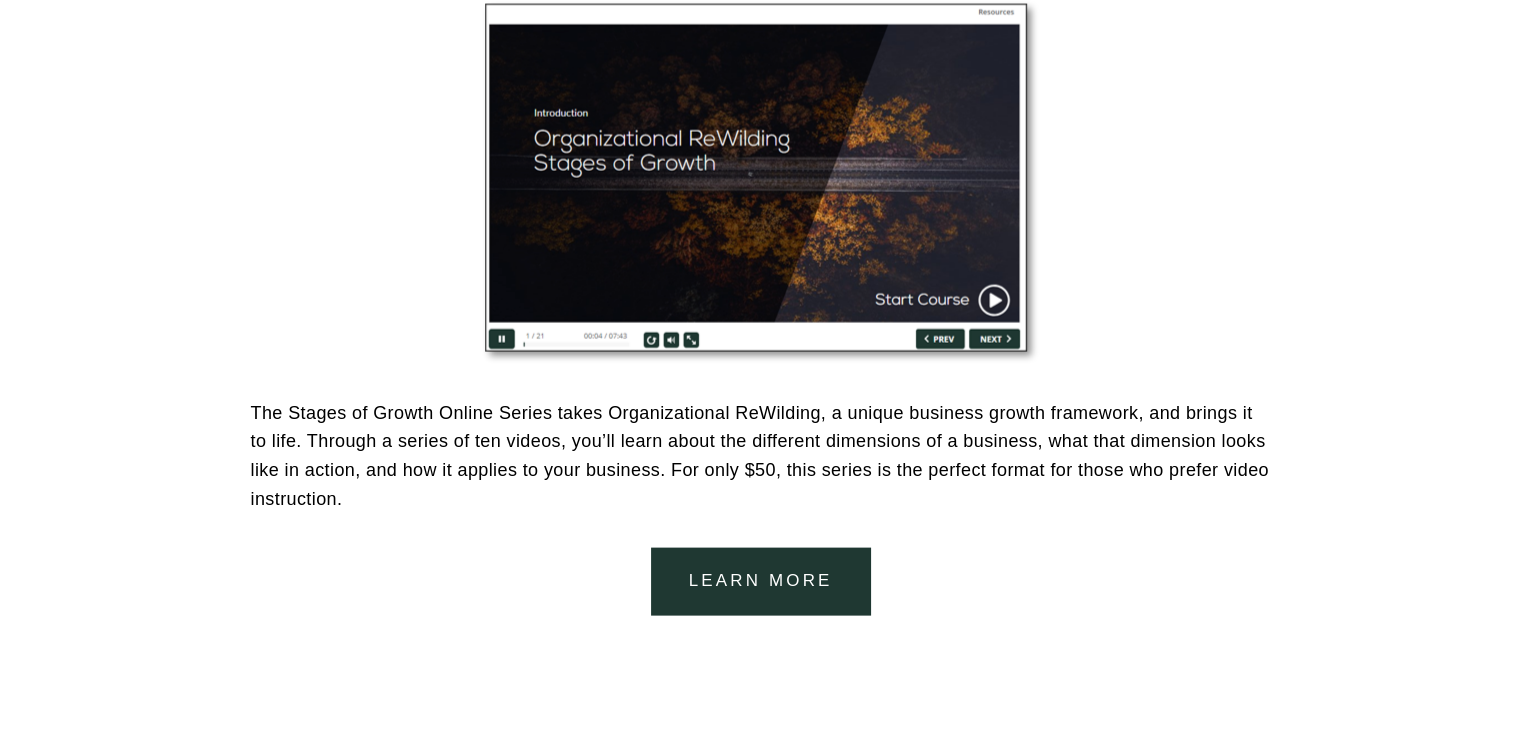 click on "Learn more" at bounding box center [761, 581] 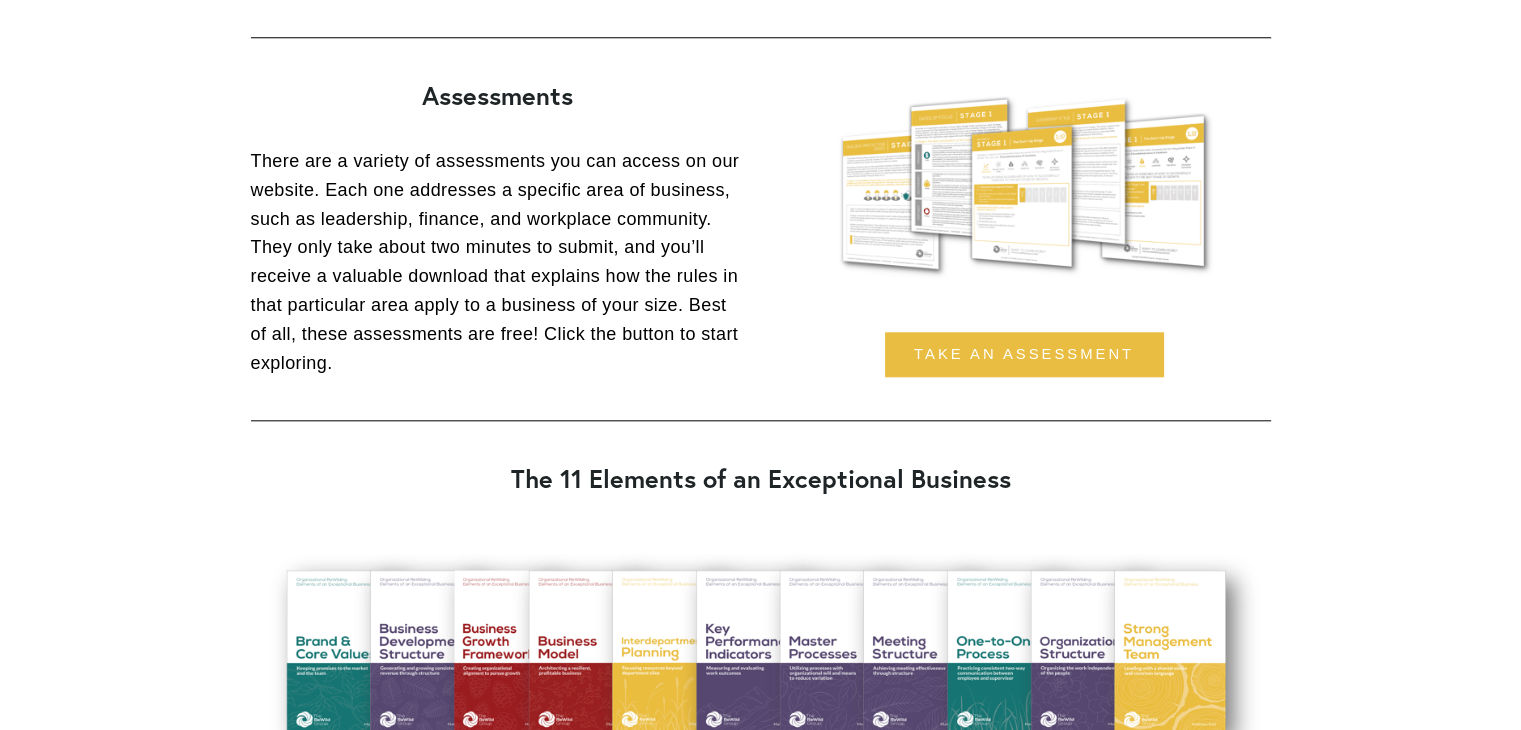 scroll, scrollTop: 1988, scrollLeft: 0, axis: vertical 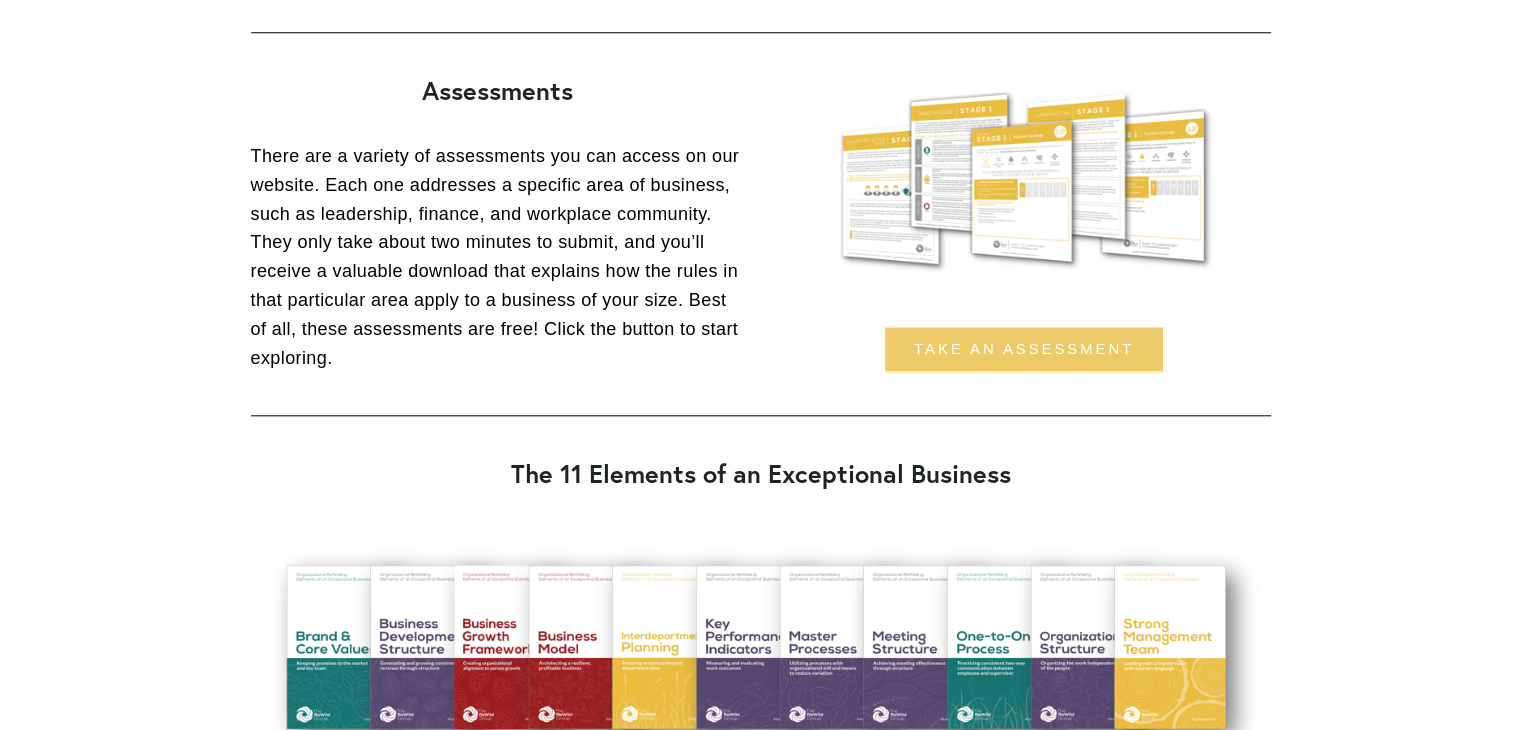 click on "Take an assessment" at bounding box center (1024, 349) 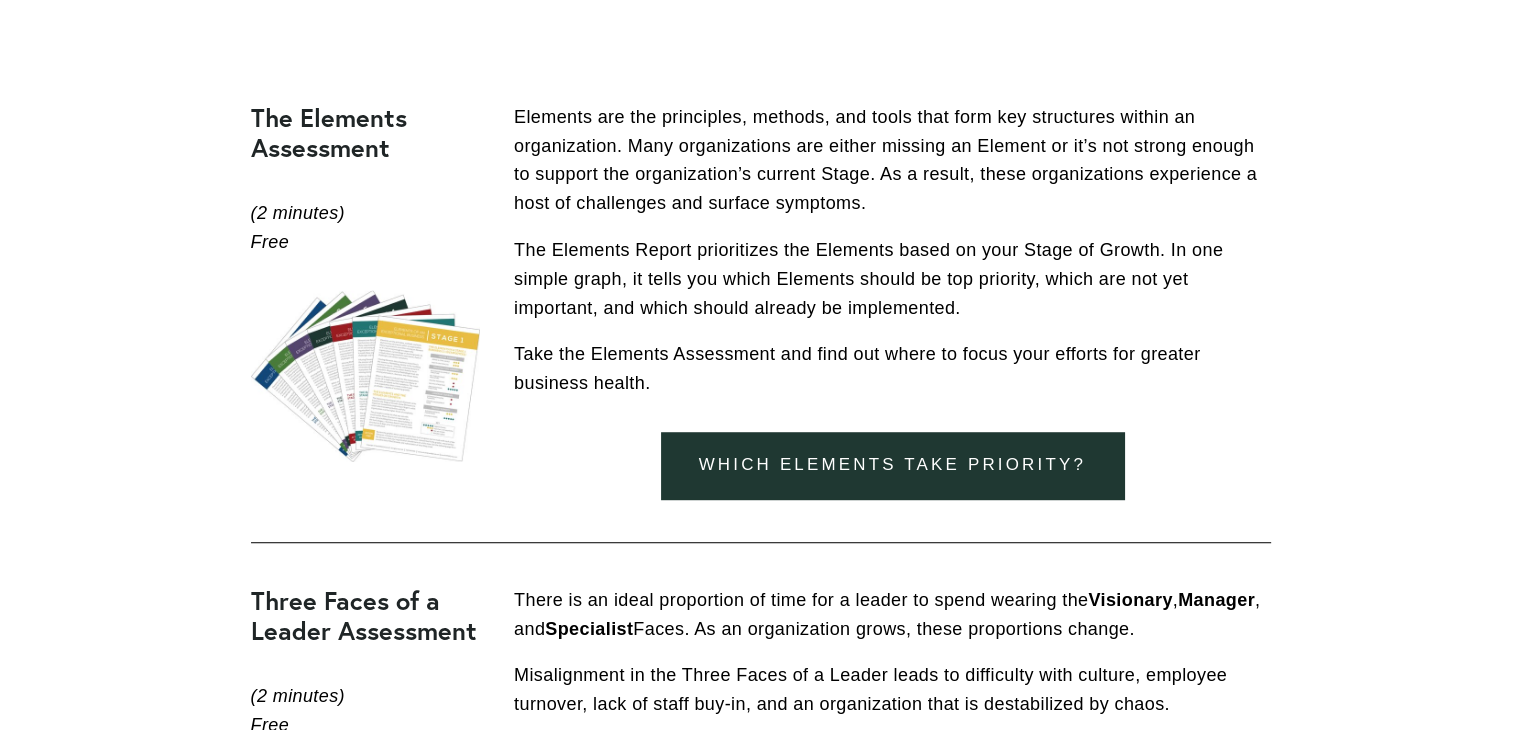scroll, scrollTop: 1280, scrollLeft: 0, axis: vertical 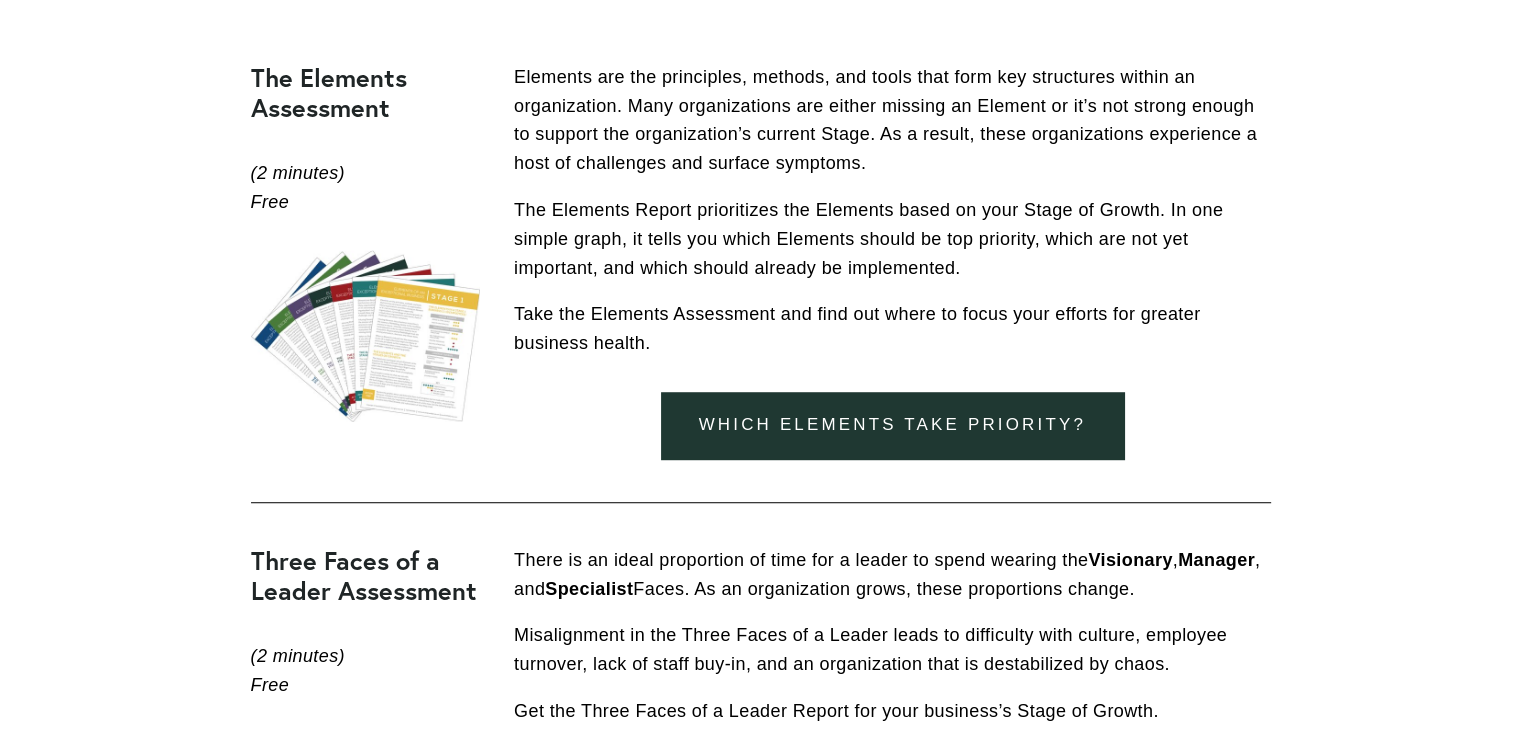 click on "Which elements take priority?" at bounding box center [892, 425] 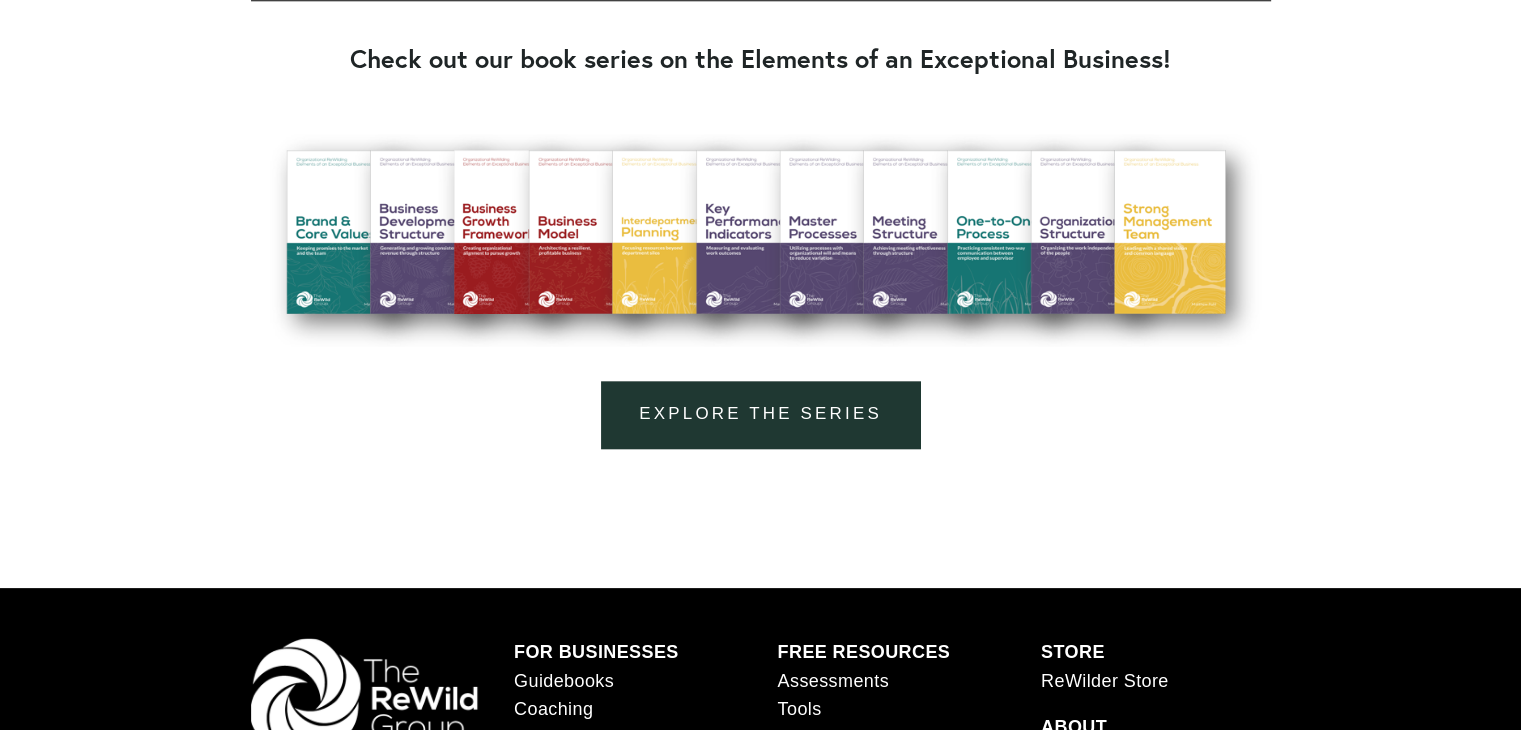 scroll, scrollTop: 2000, scrollLeft: 0, axis: vertical 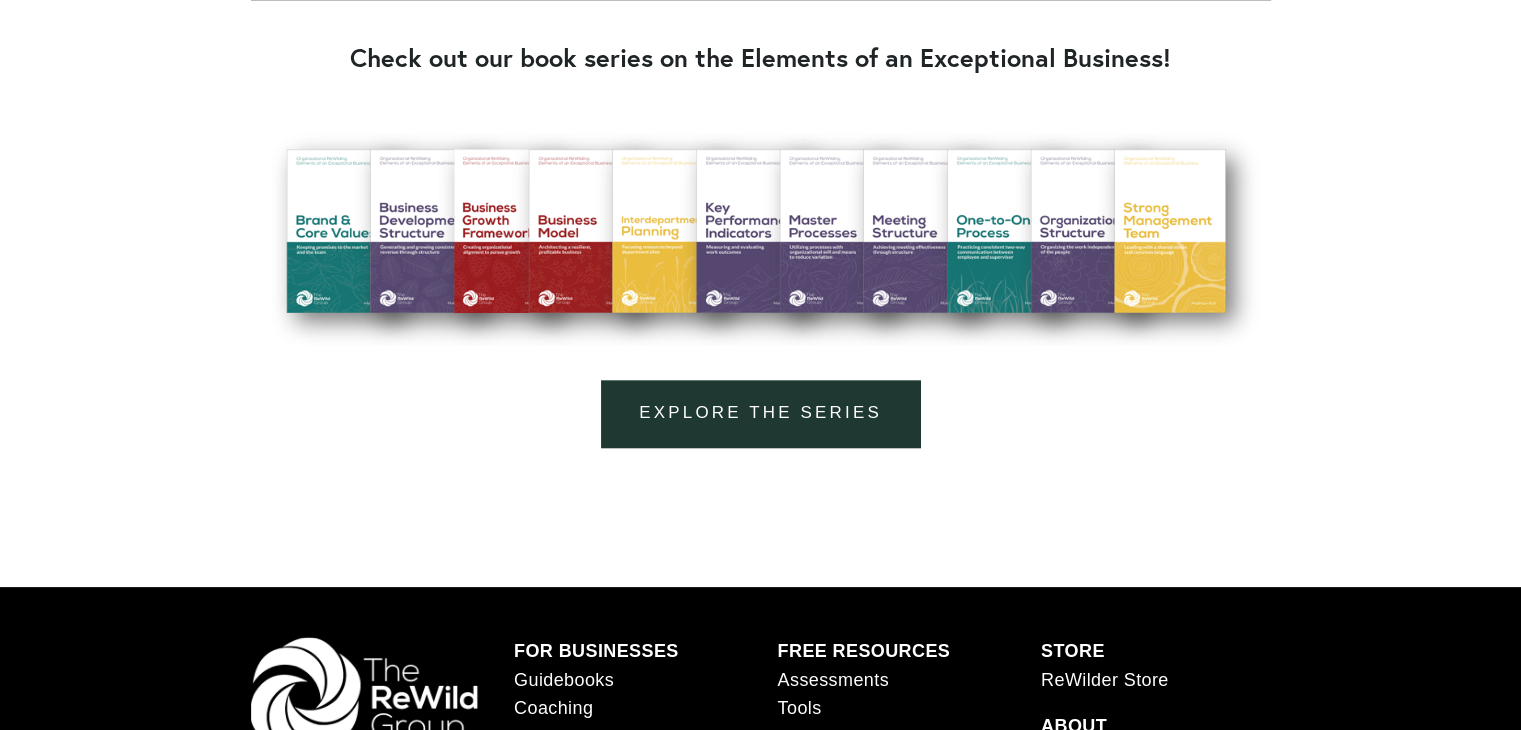 click on "Explore the series" at bounding box center [760, 413] 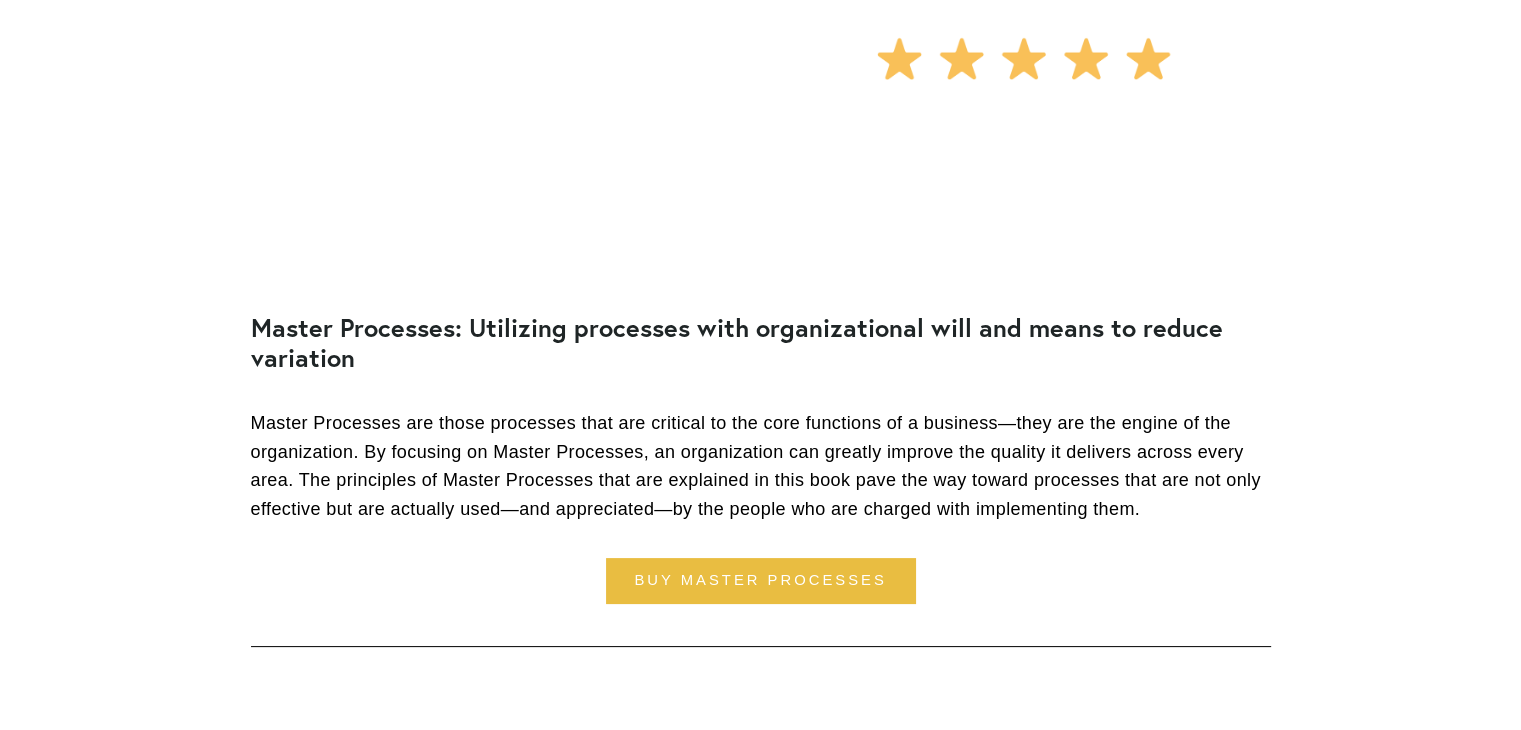 scroll, scrollTop: 7800, scrollLeft: 0, axis: vertical 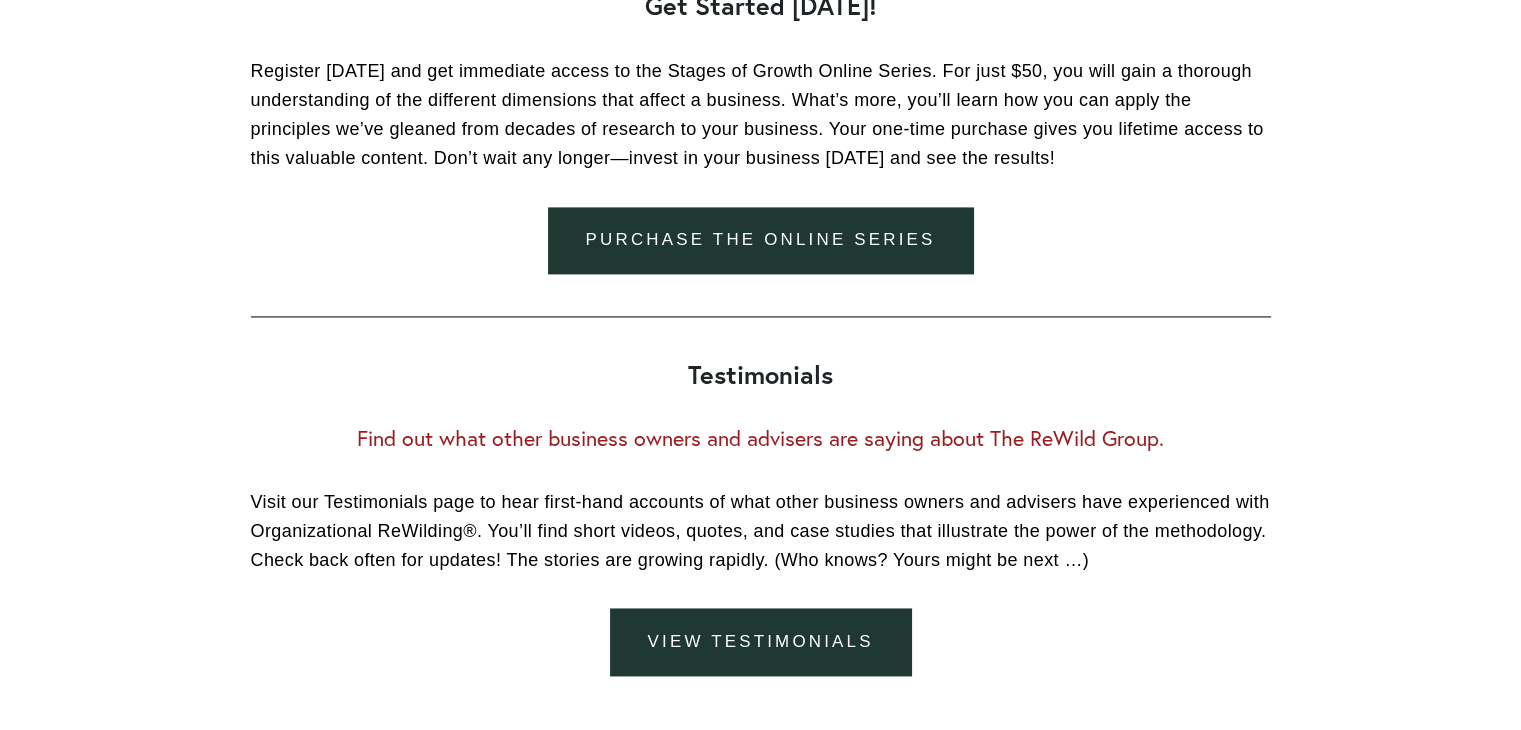 click on "Purchase the online series" at bounding box center (761, 240) 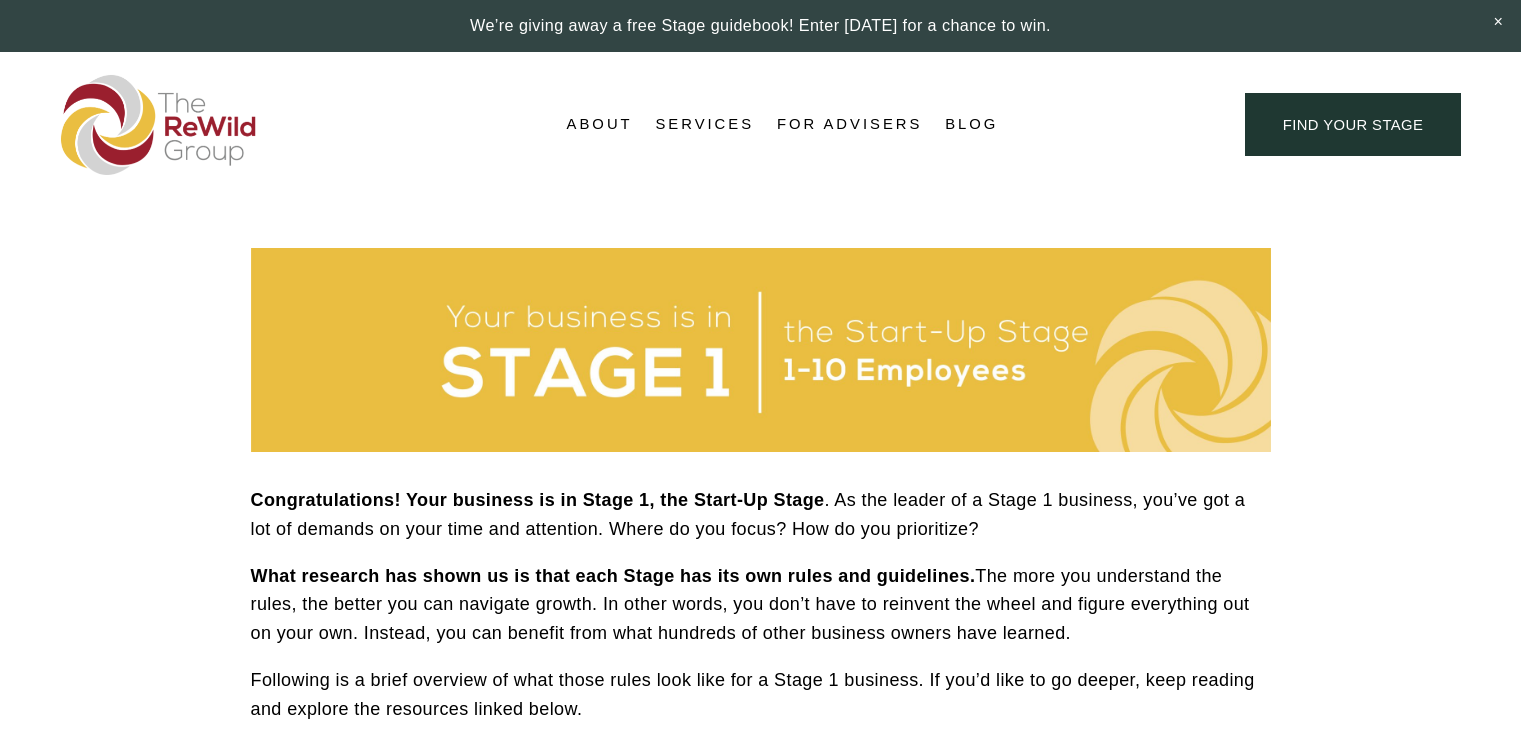 scroll, scrollTop: 0, scrollLeft: 0, axis: both 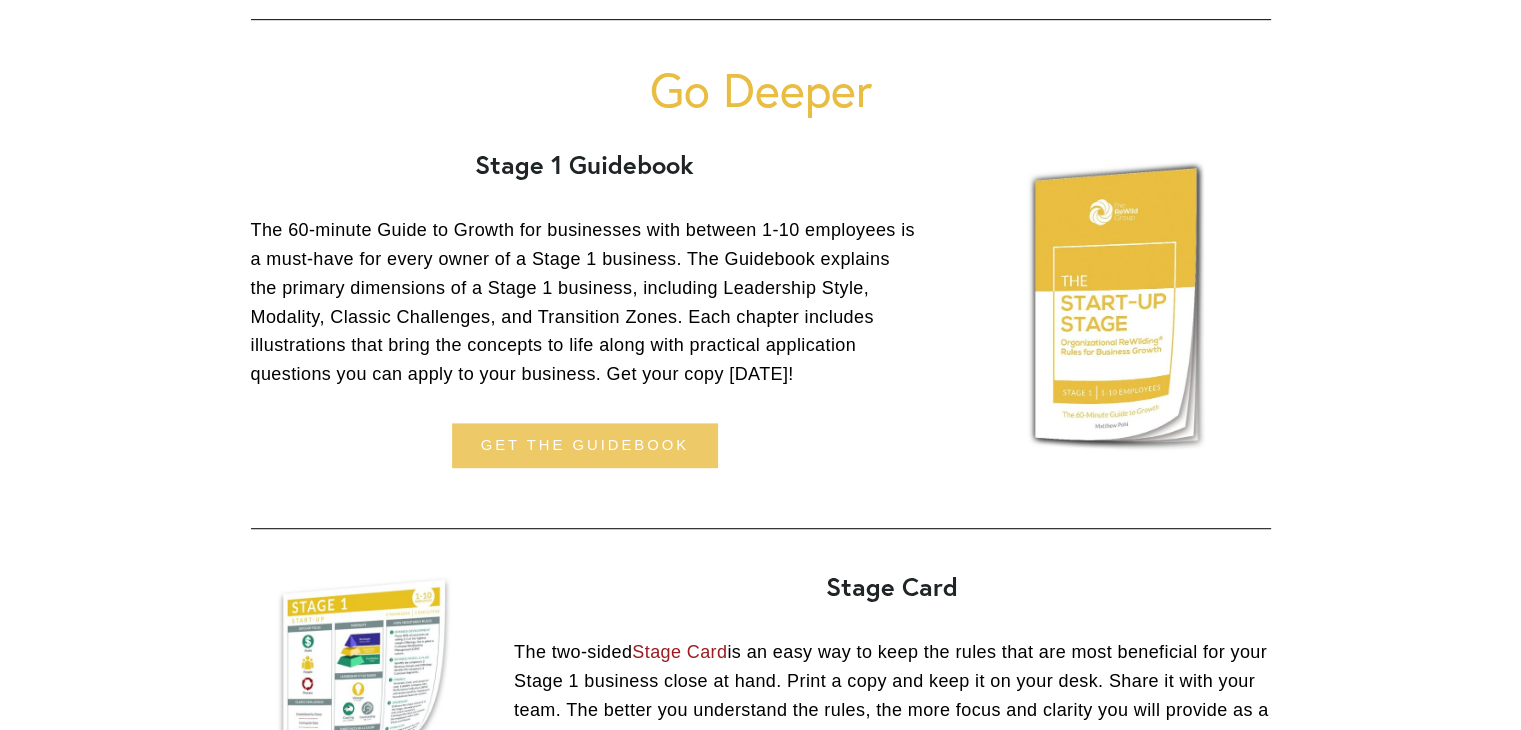 click on "get the guidebook" at bounding box center (585, 445) 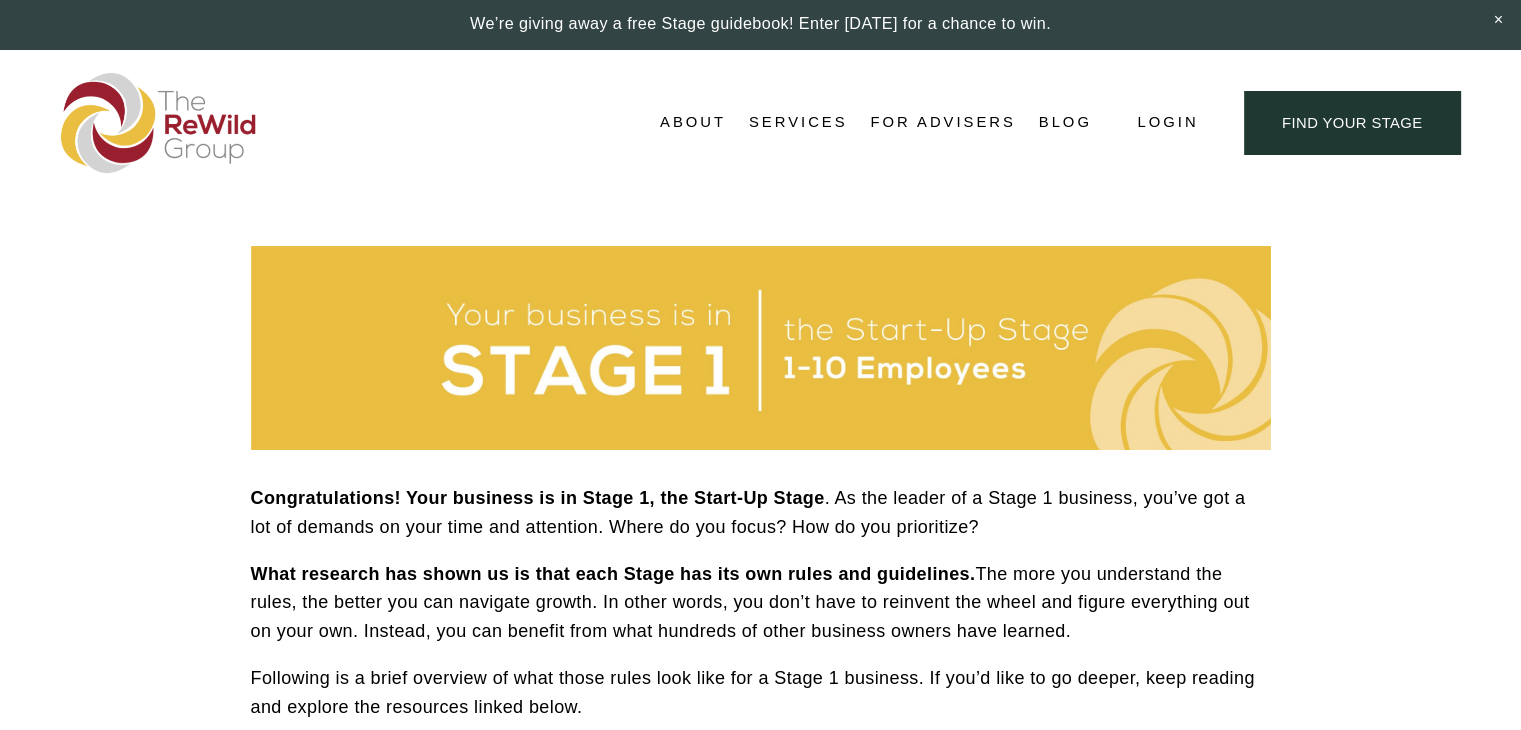 scroll, scrollTop: 0, scrollLeft: 0, axis: both 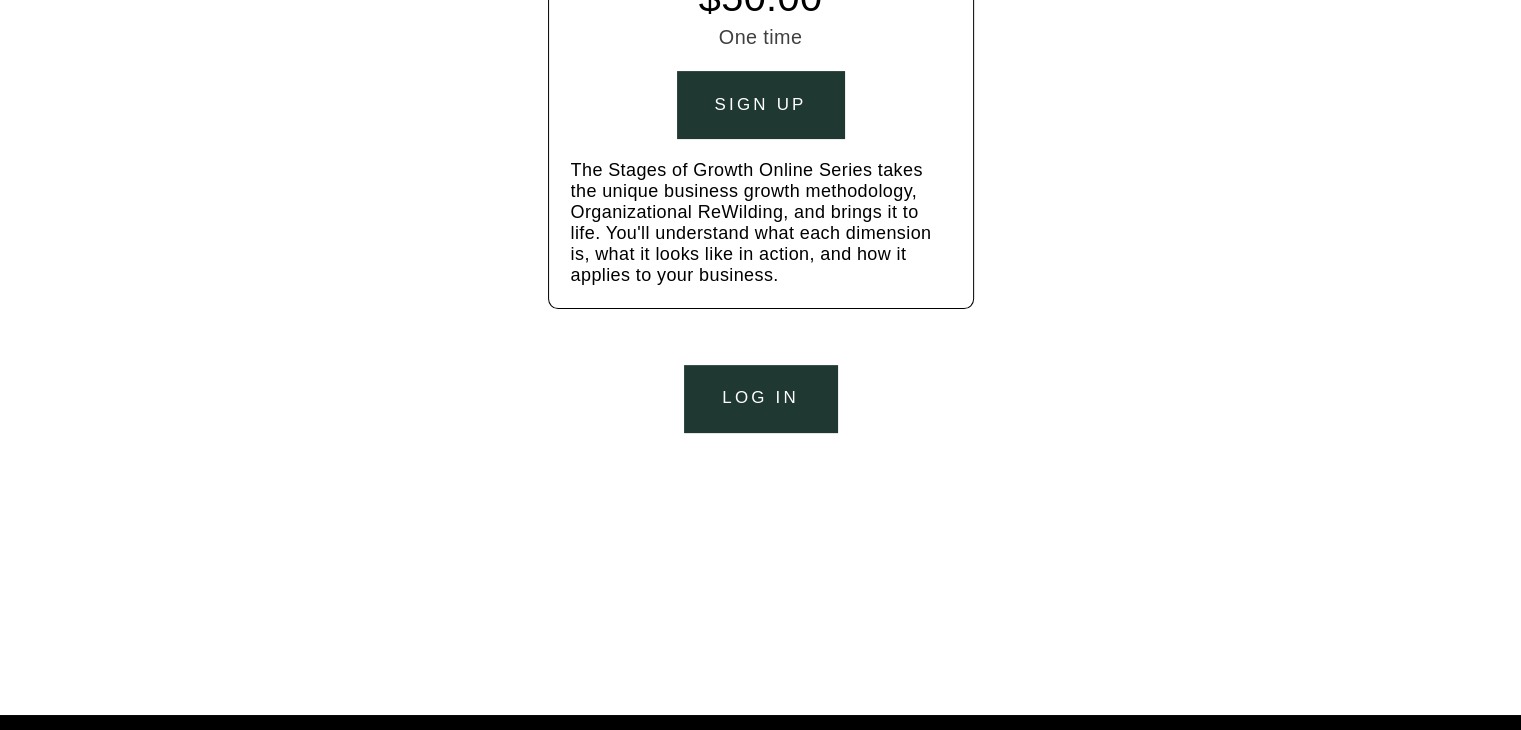 click on "Sign up" at bounding box center (761, 105) 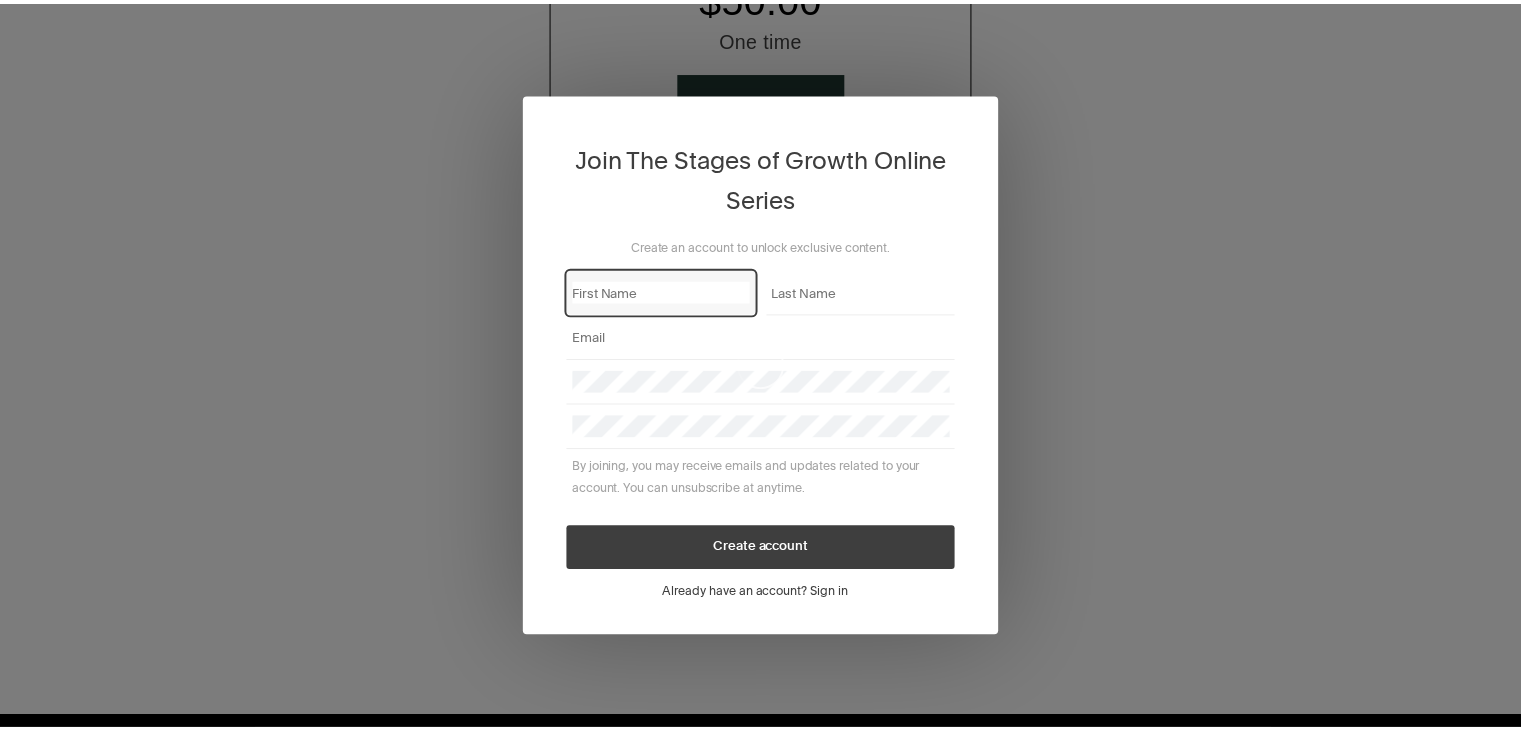 scroll, scrollTop: 0, scrollLeft: 0, axis: both 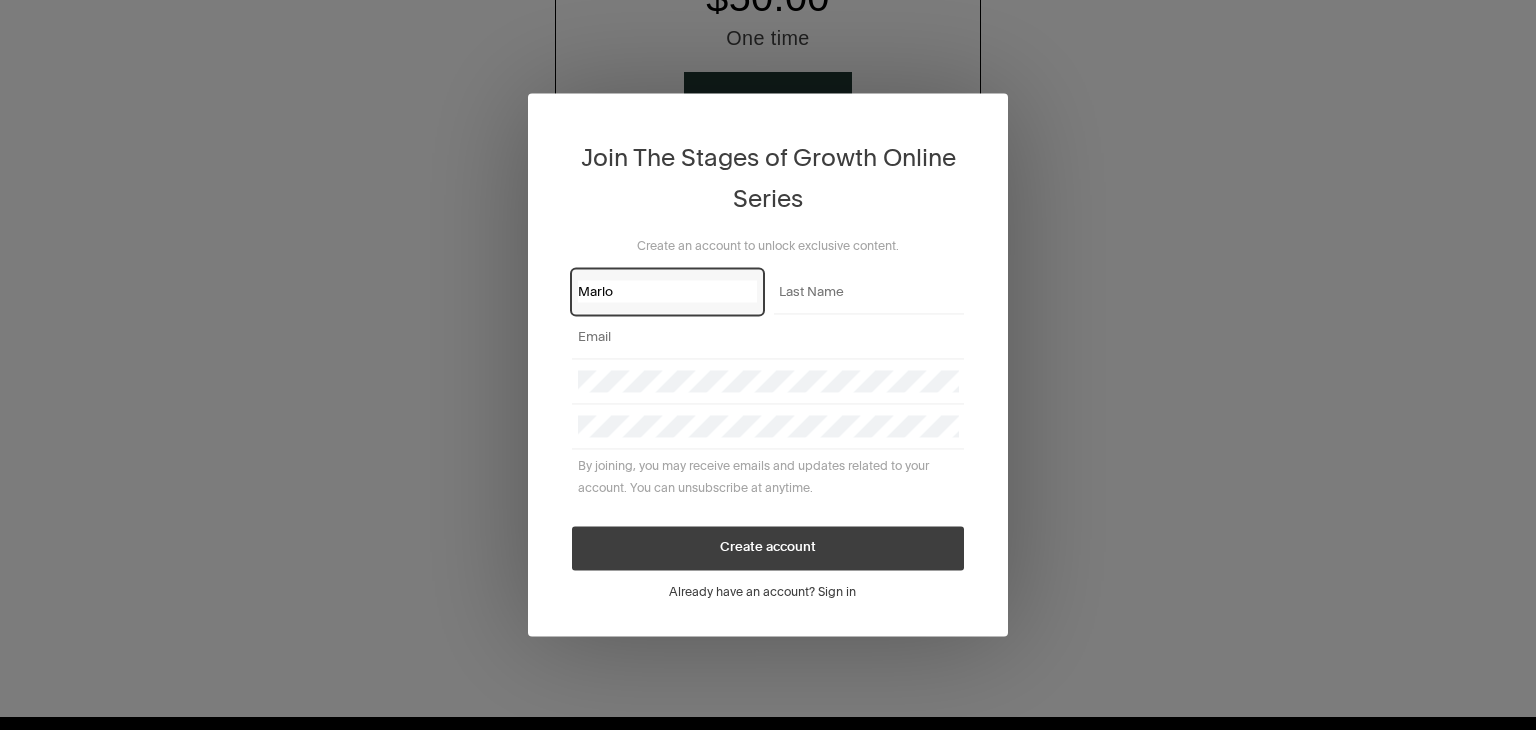 type on "Marlon" 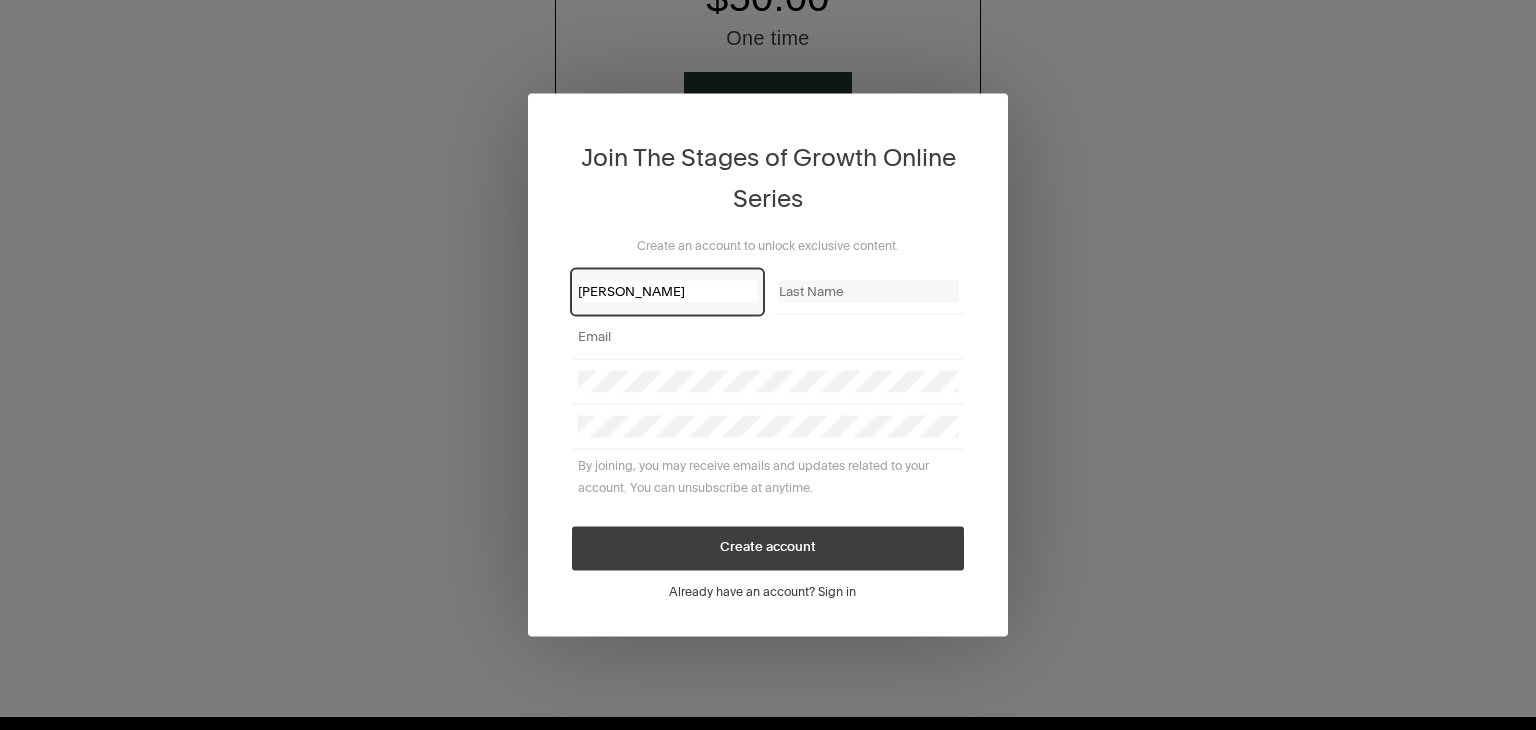 type on "Harris" 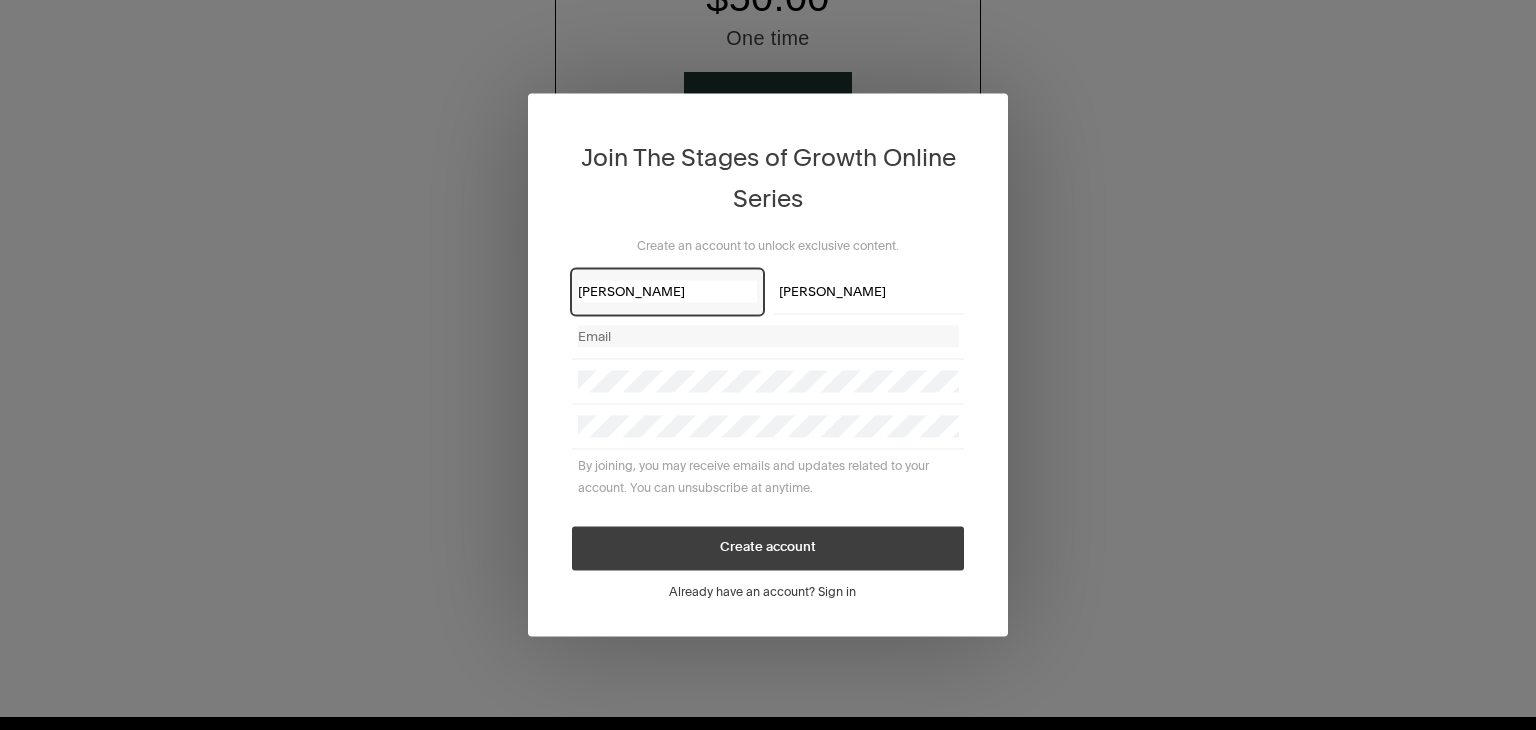 type on "marlon@ccpoolsinc.com" 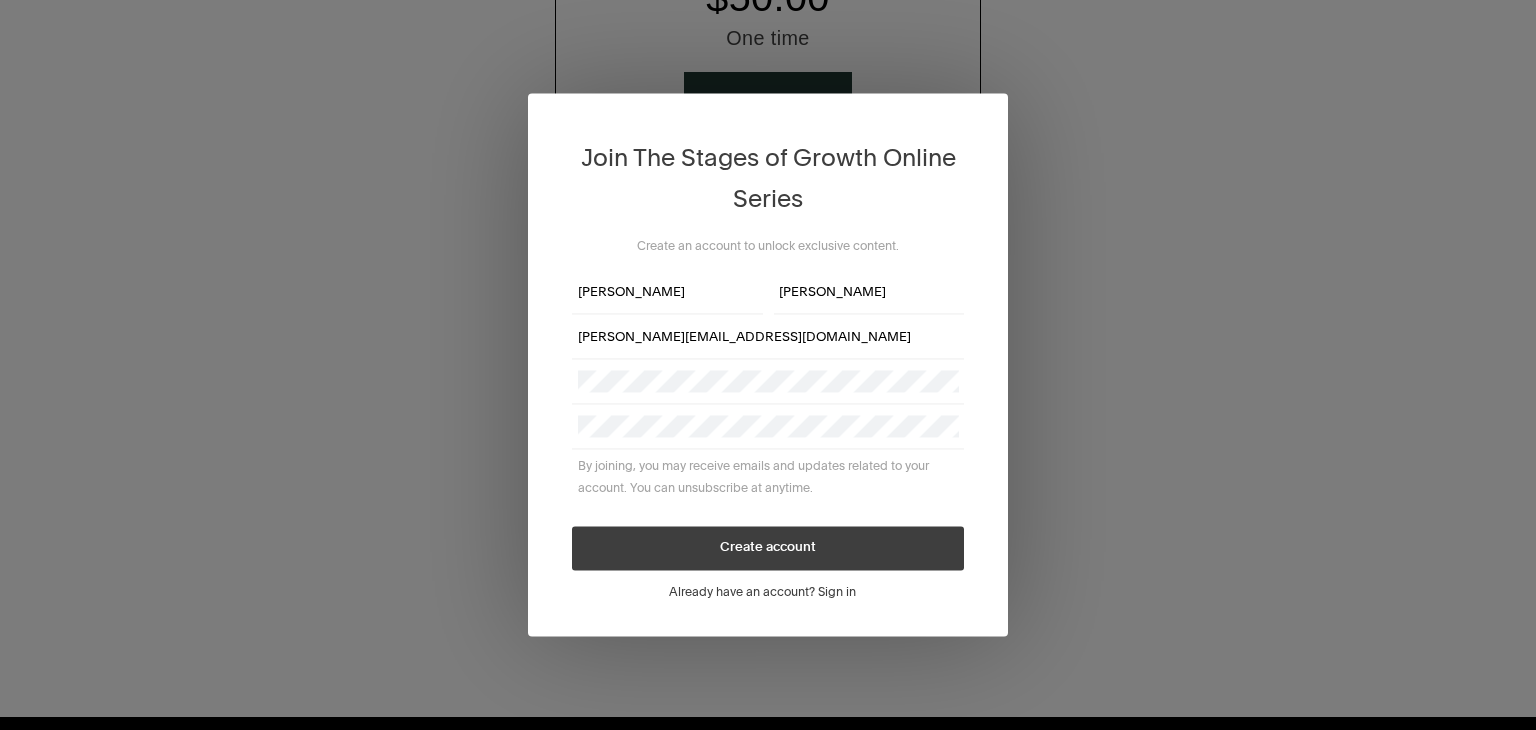 click on "Create account" at bounding box center (768, 549) 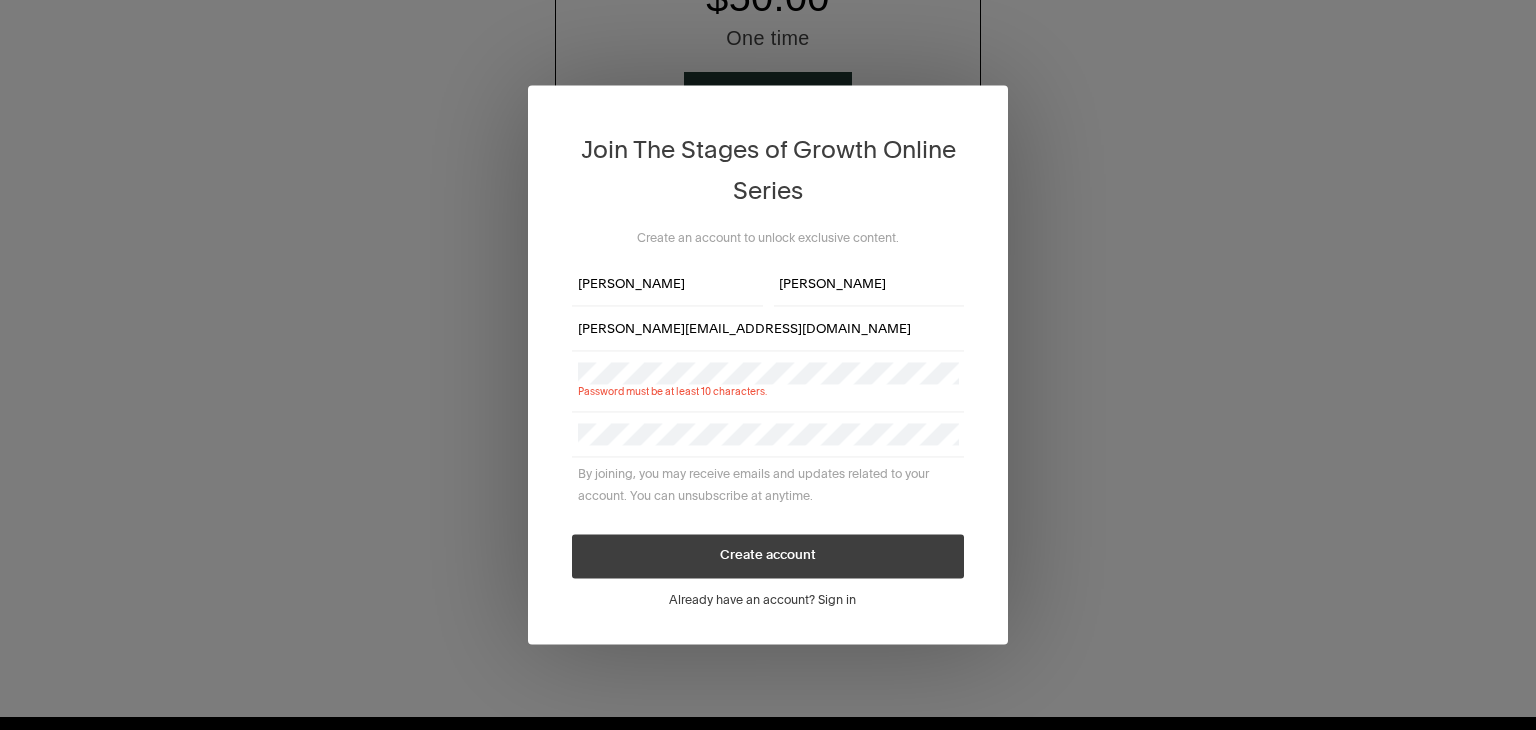 click on "Already have an account? Sign in" at bounding box center (768, 601) 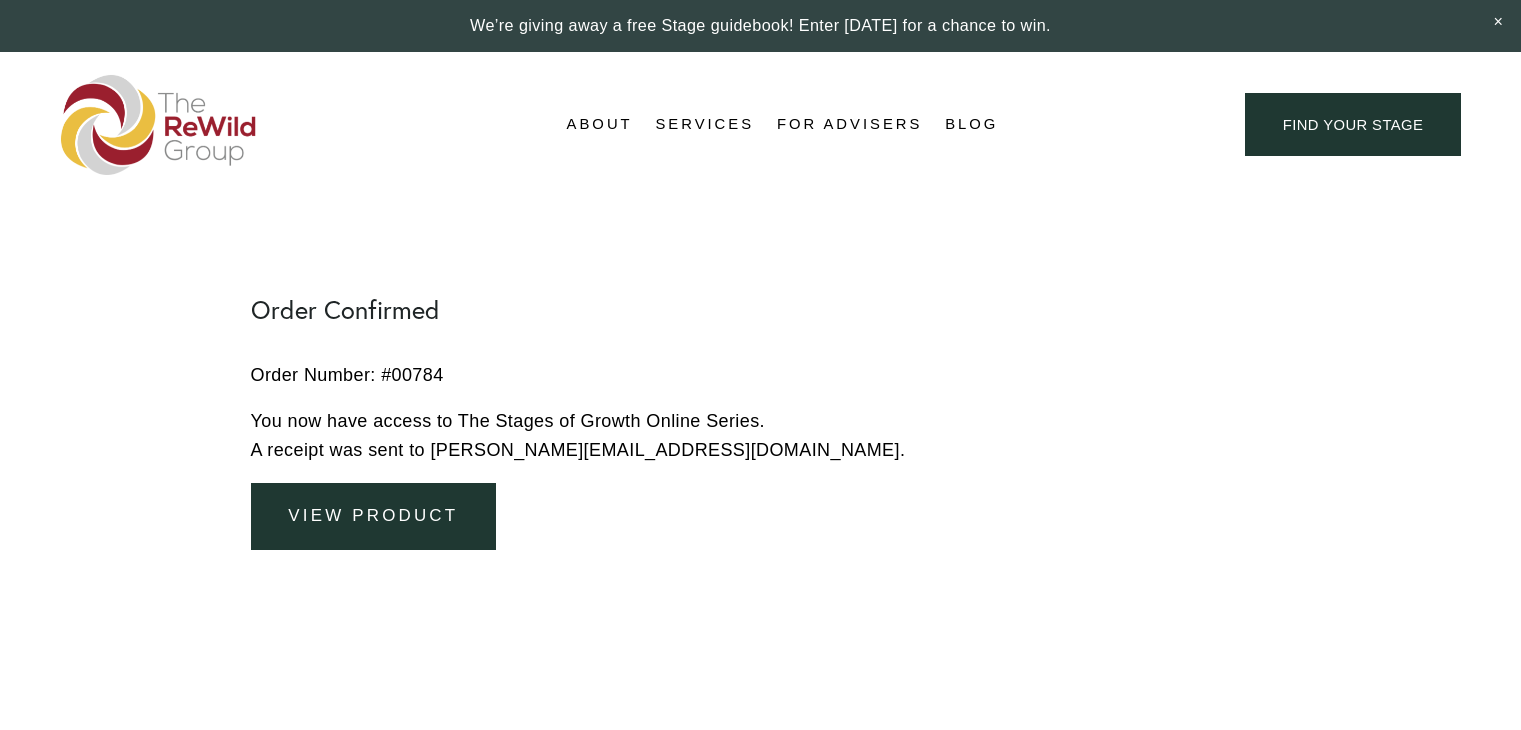 scroll, scrollTop: 0, scrollLeft: 0, axis: both 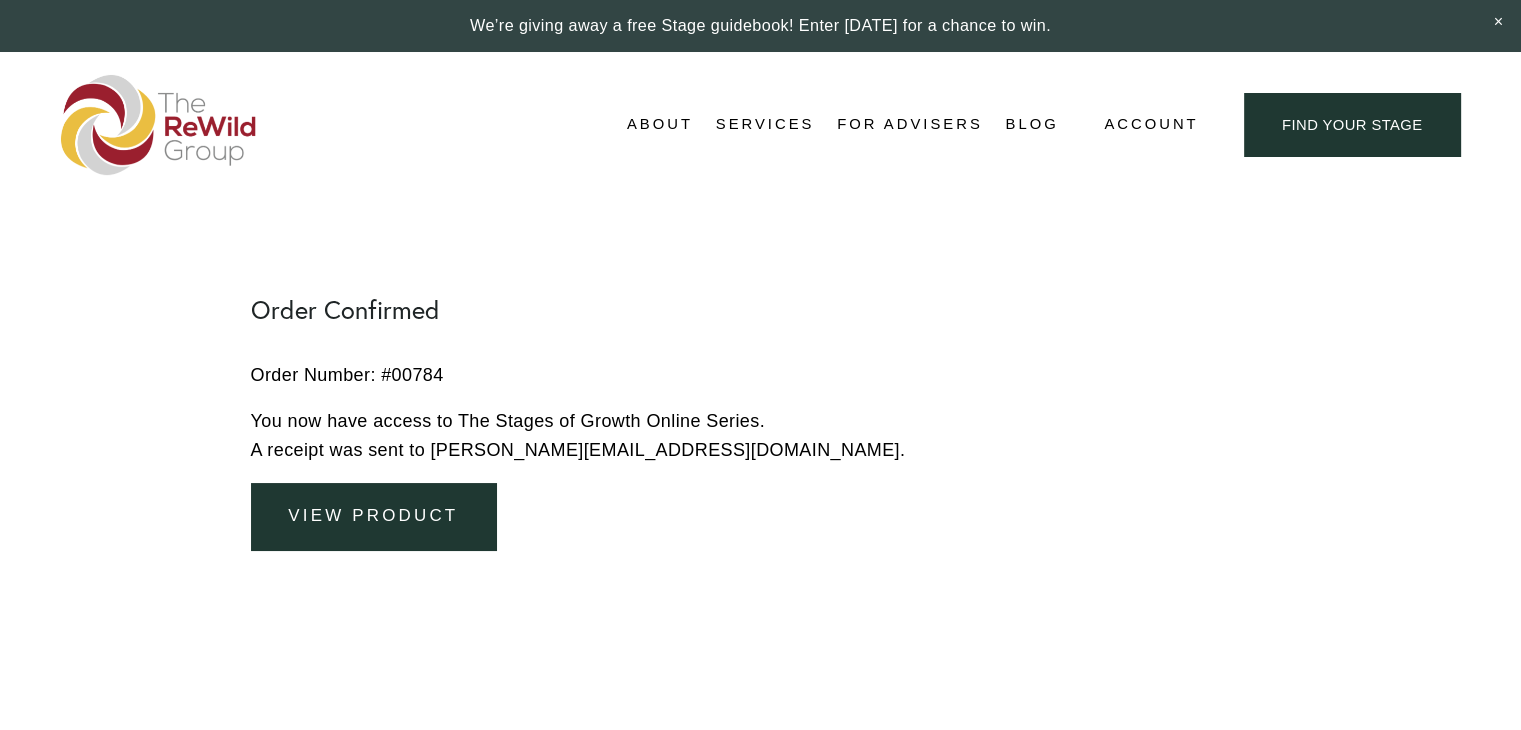 click on "View Product" at bounding box center [374, 516] 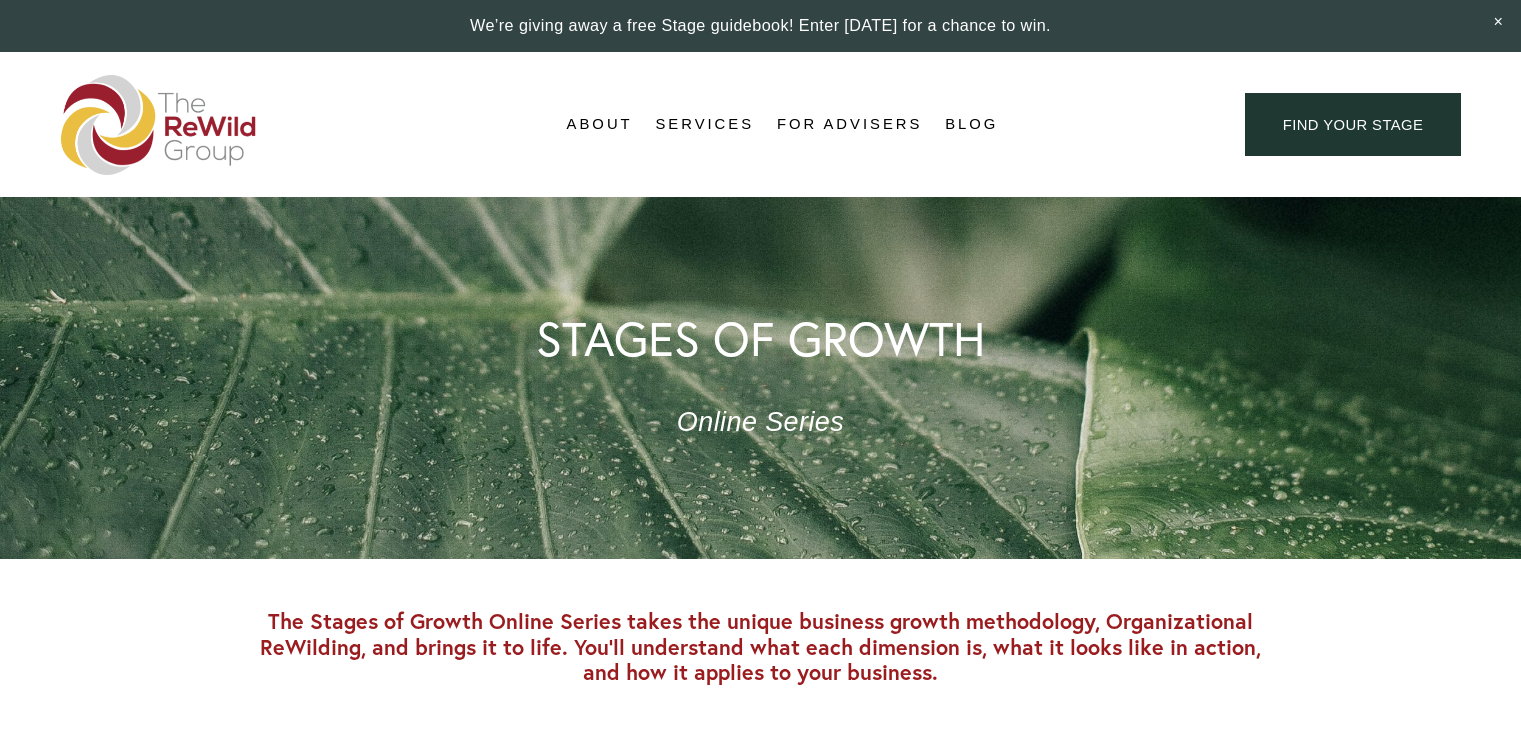 scroll, scrollTop: 0, scrollLeft: 0, axis: both 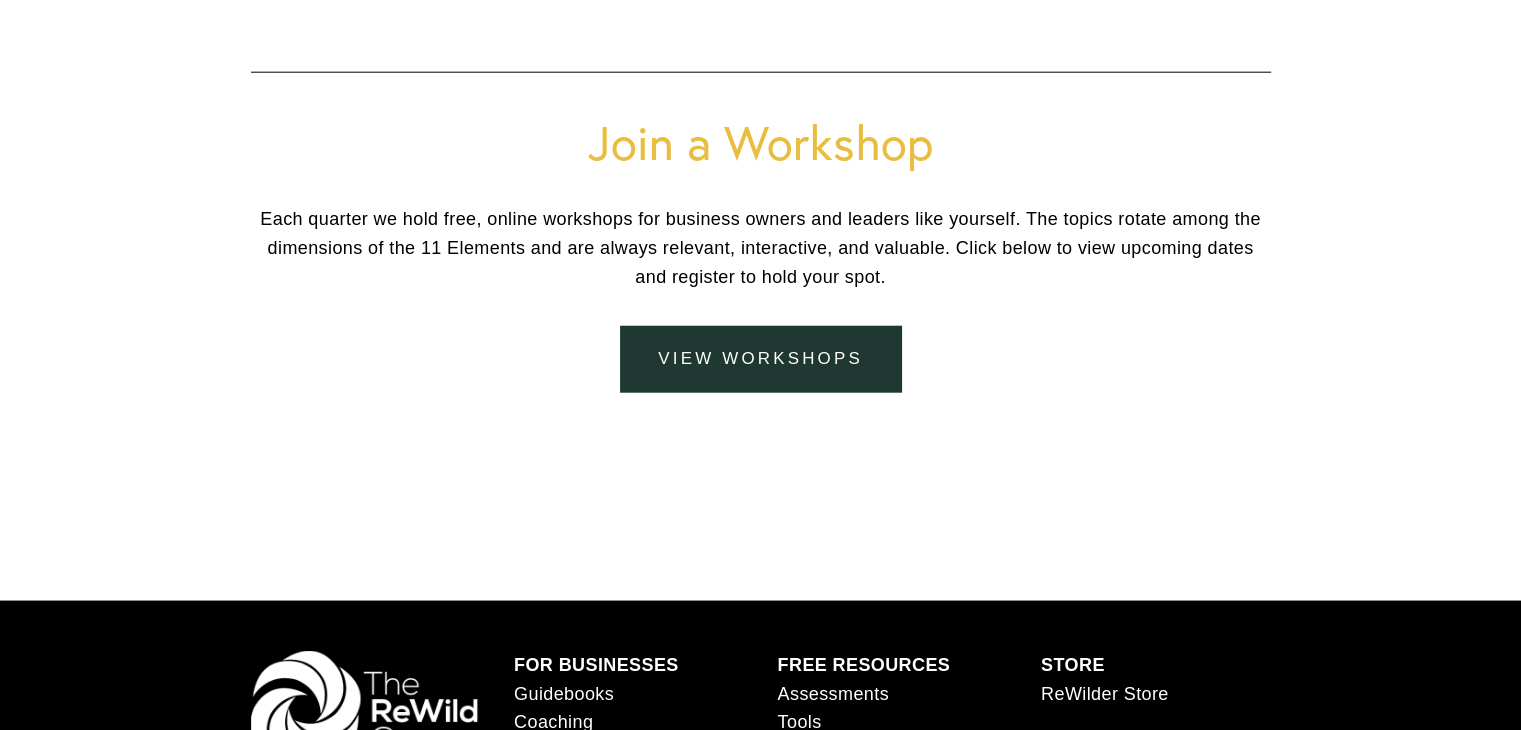 click on "View Workshops" at bounding box center [760, 359] 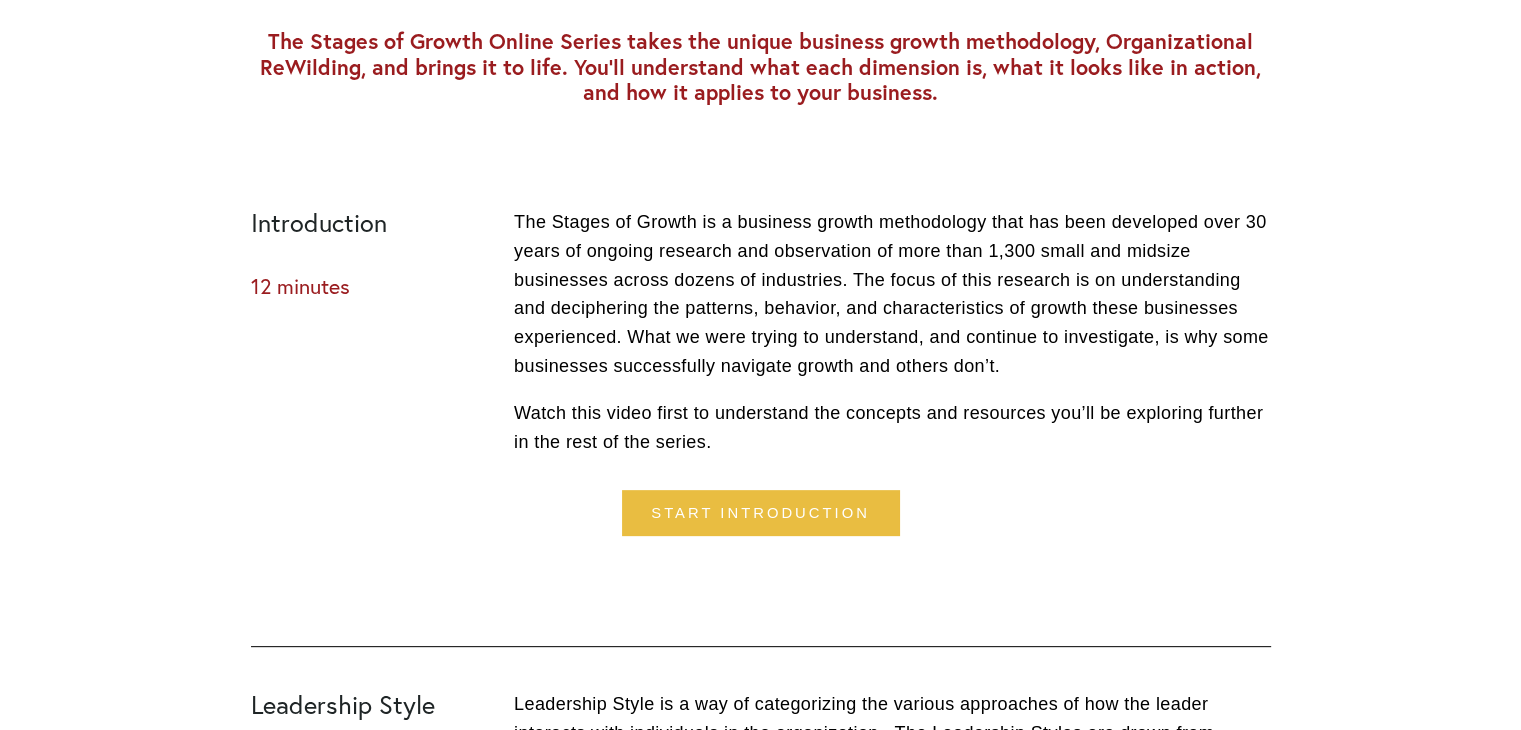 scroll, scrollTop: 566, scrollLeft: 0, axis: vertical 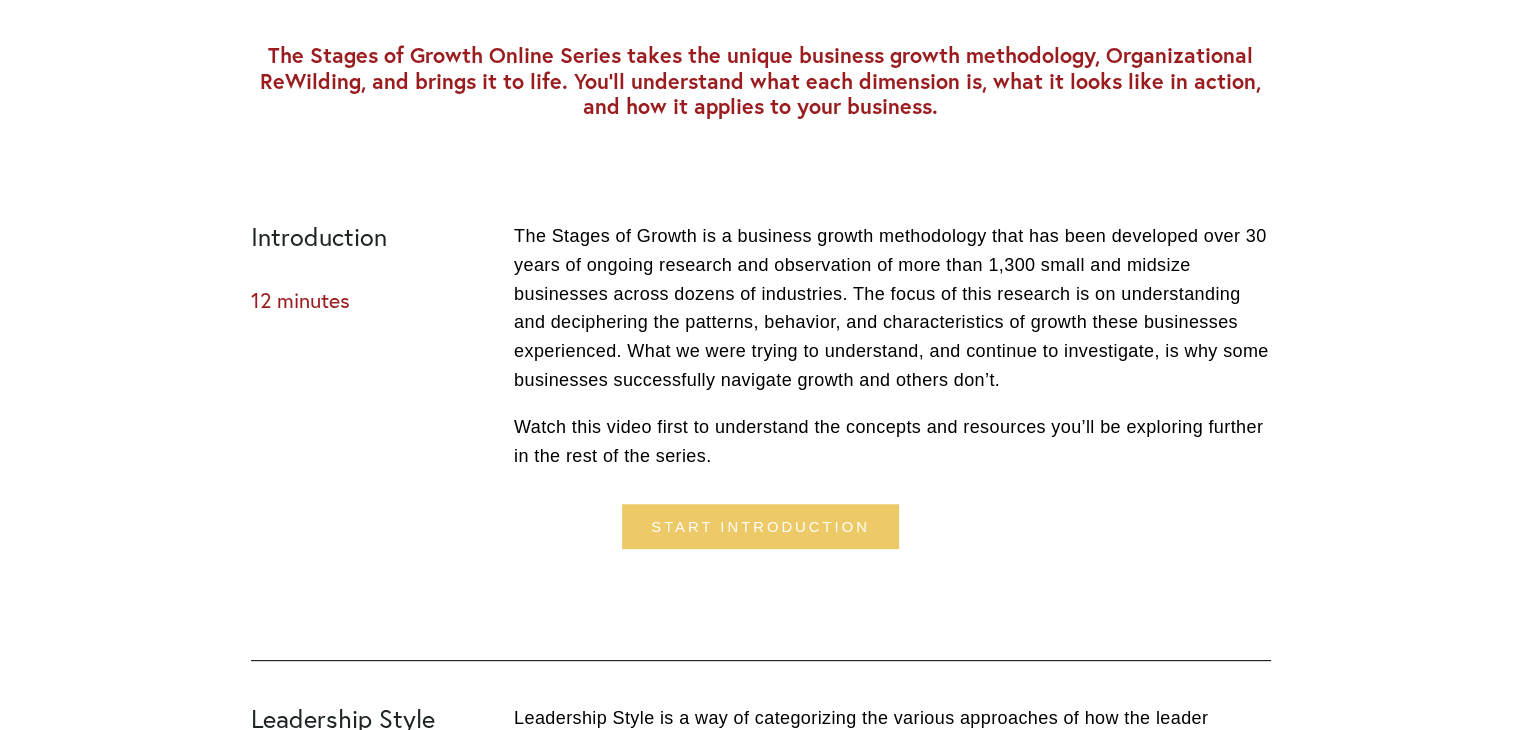 click on "Start introduction" at bounding box center [760, 526] 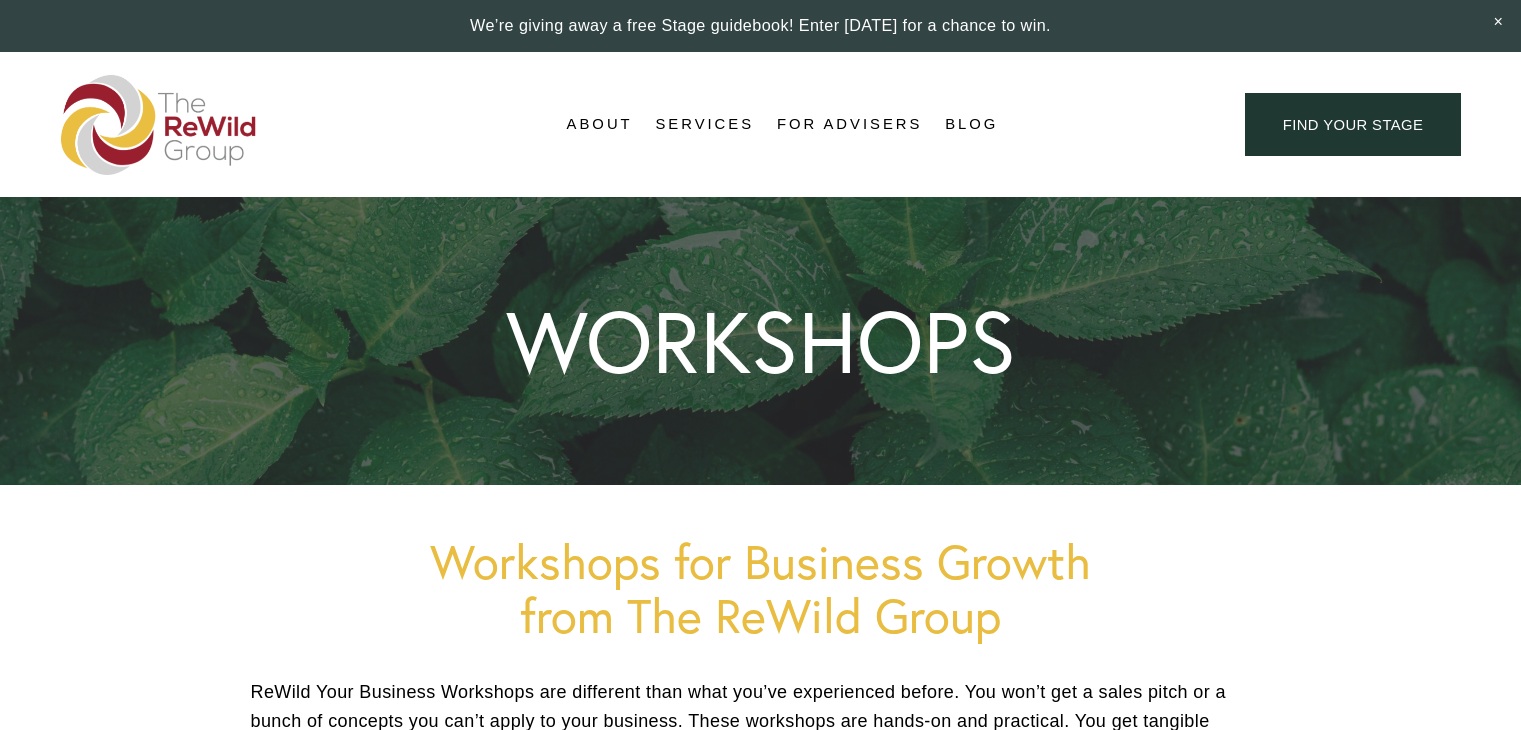 scroll, scrollTop: 0, scrollLeft: 0, axis: both 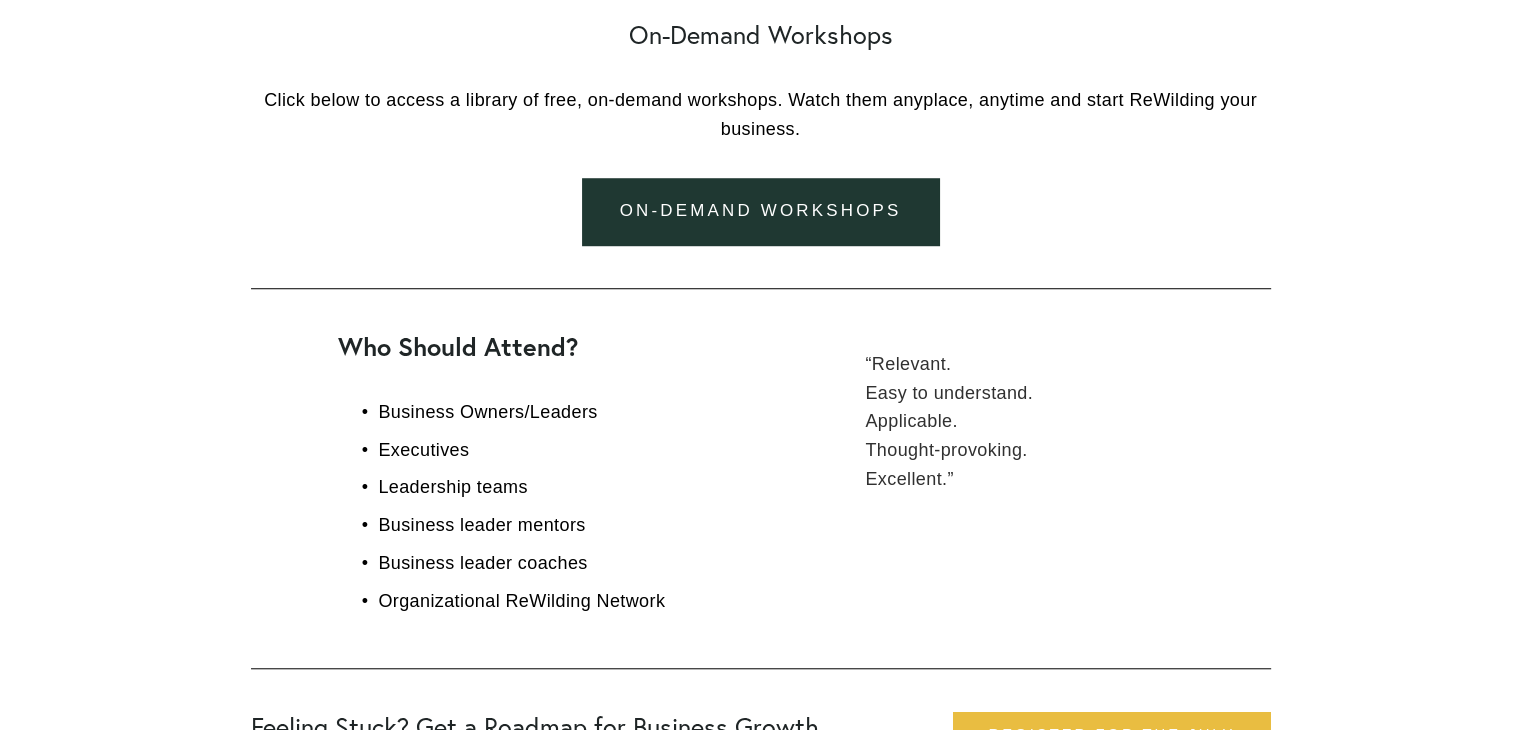 click on "on-demand workshops" at bounding box center (760, 211) 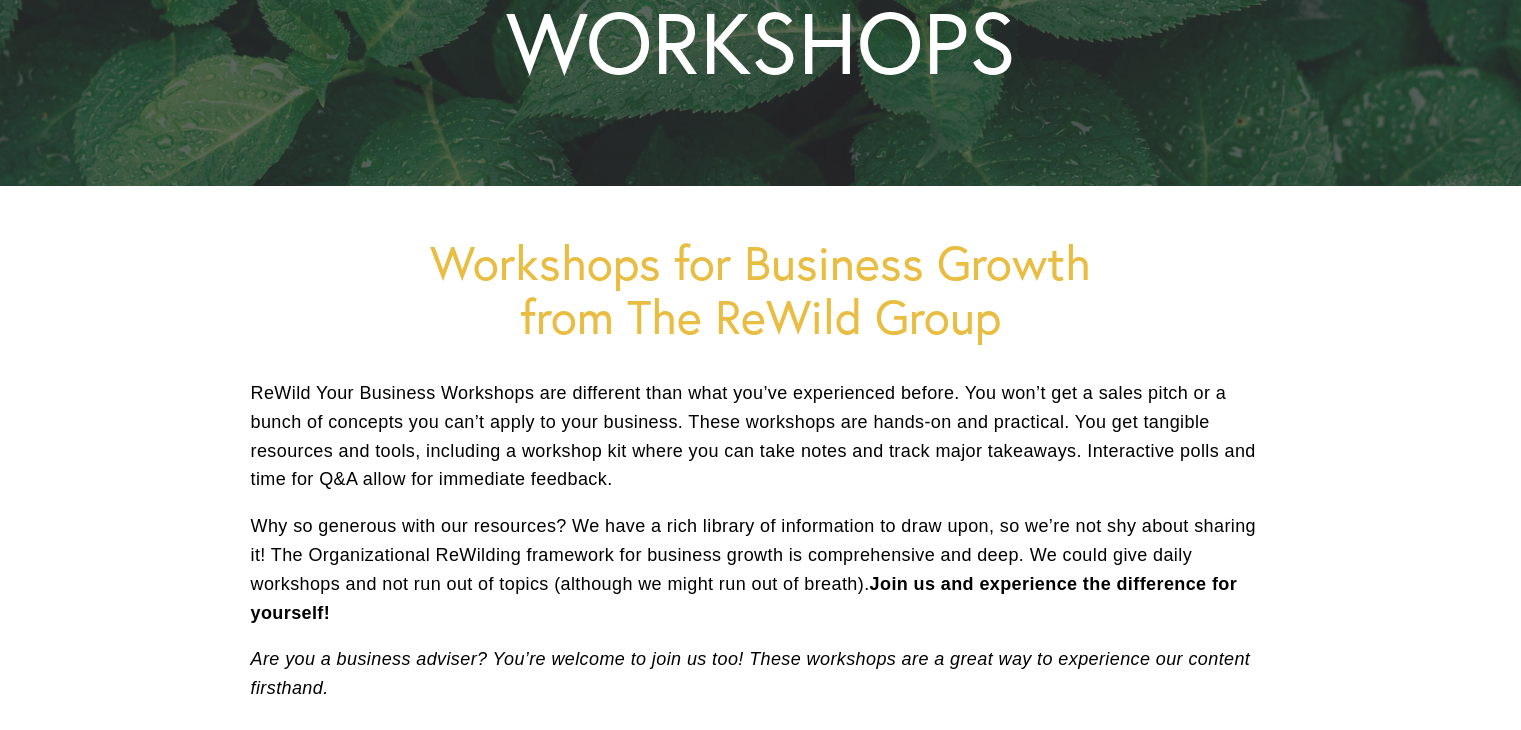 scroll, scrollTop: 274, scrollLeft: 0, axis: vertical 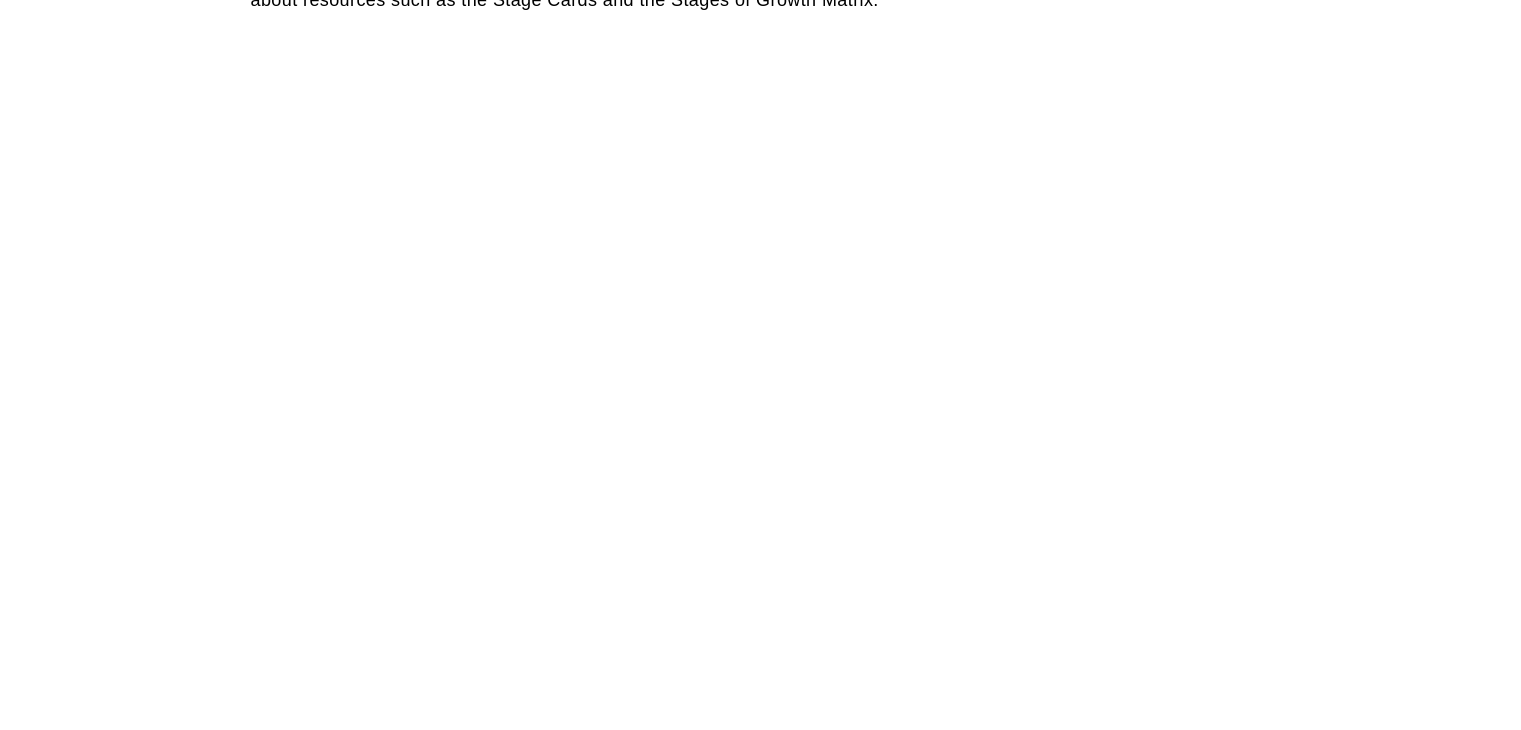 drag, startPoint x: 1524, startPoint y: 106, endPoint x: 1534, endPoint y: 253, distance: 147.33974 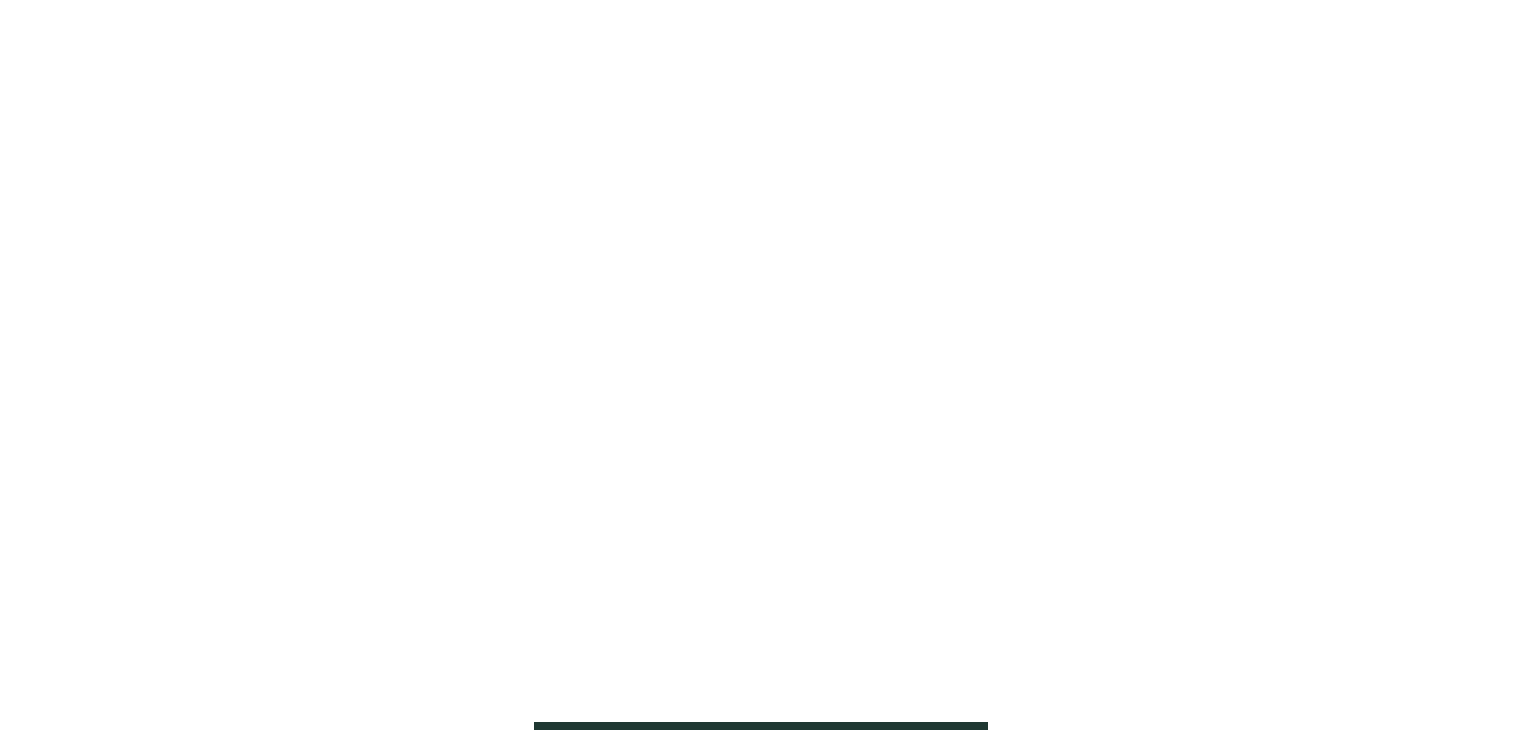 scroll, scrollTop: 458, scrollLeft: 0, axis: vertical 